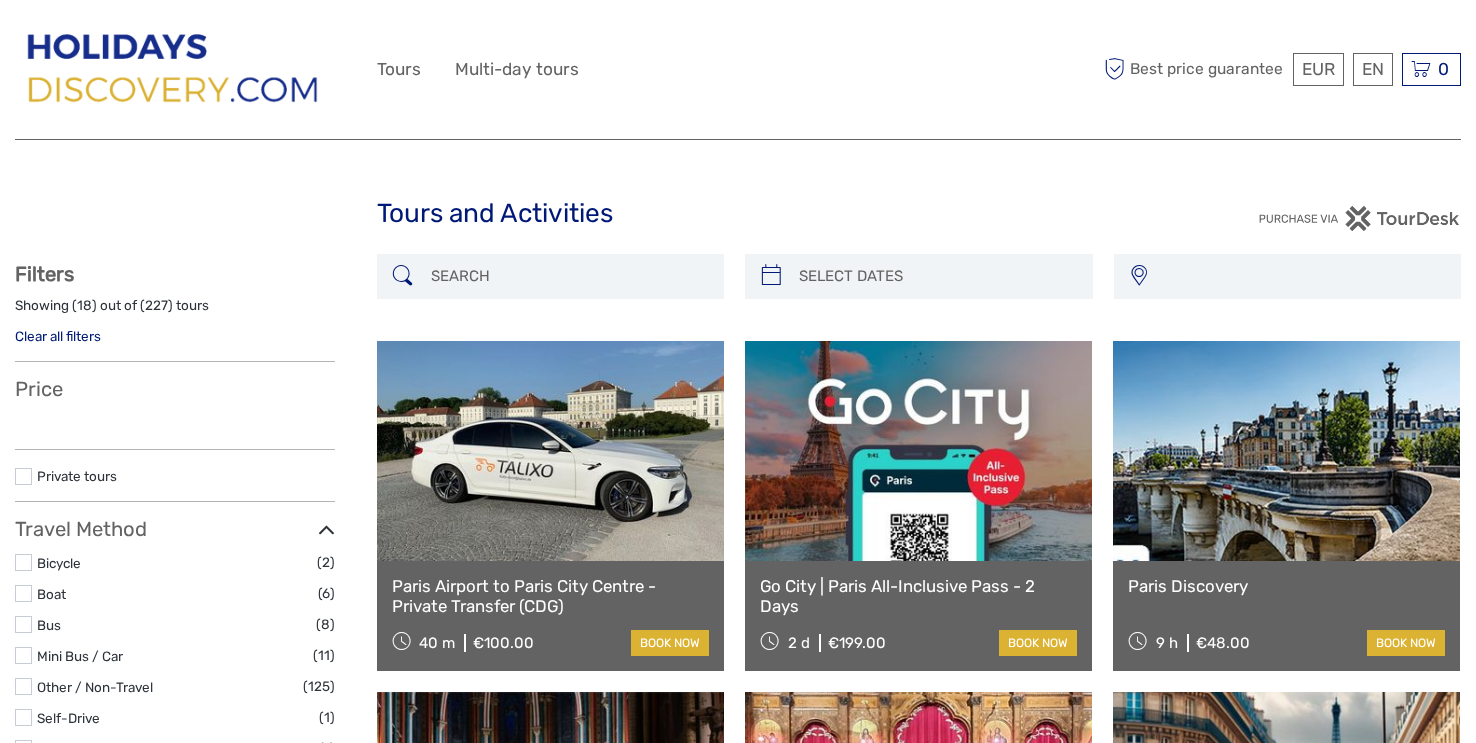select 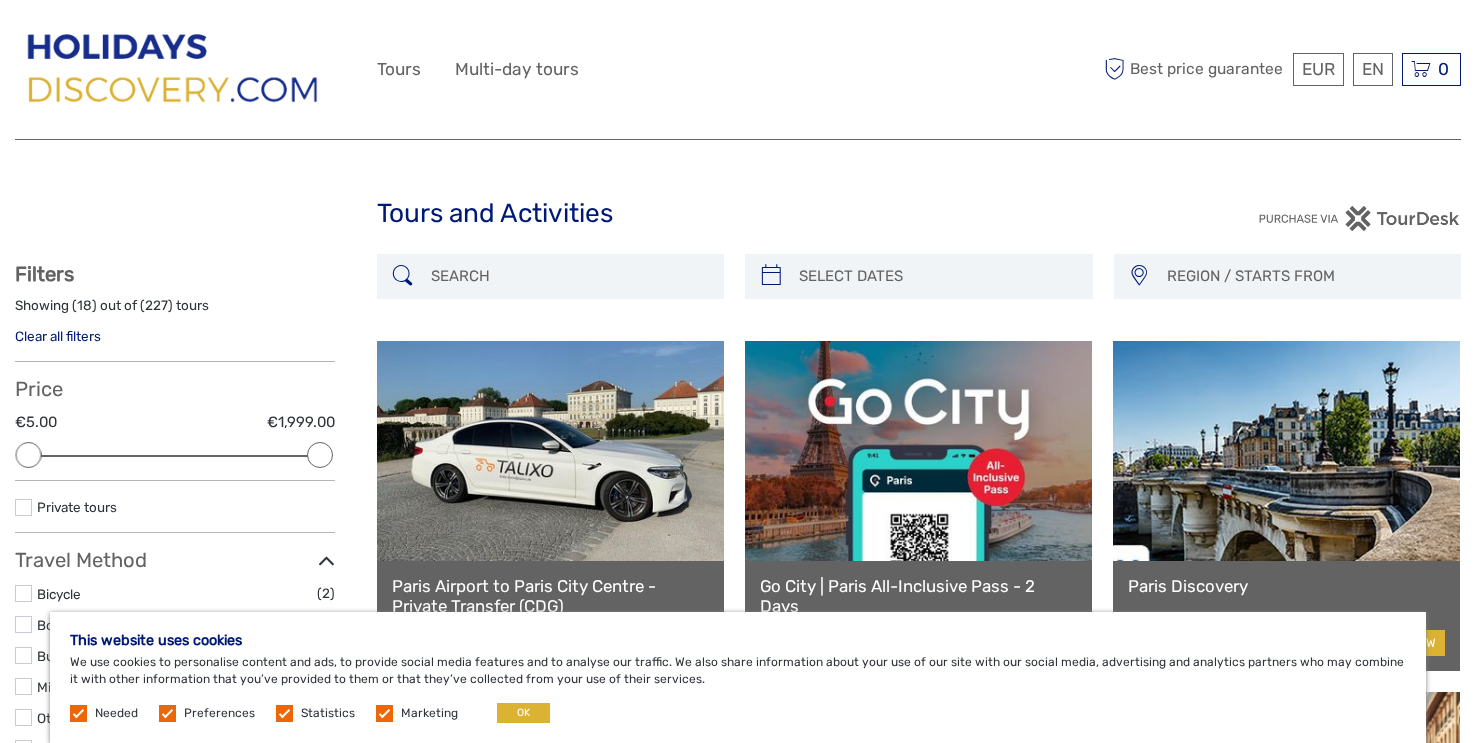scroll, scrollTop: 0, scrollLeft: 0, axis: both 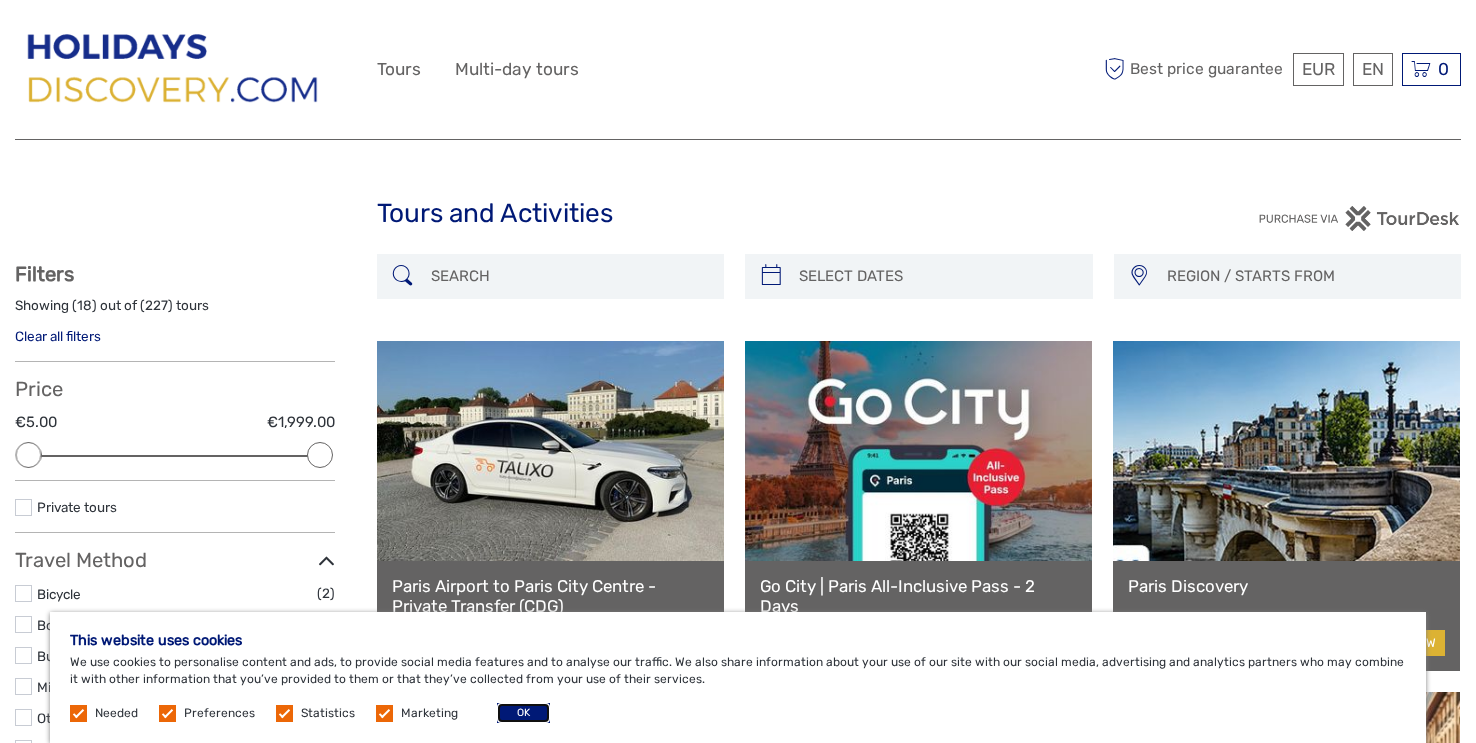 click on "OK" at bounding box center [523, 713] 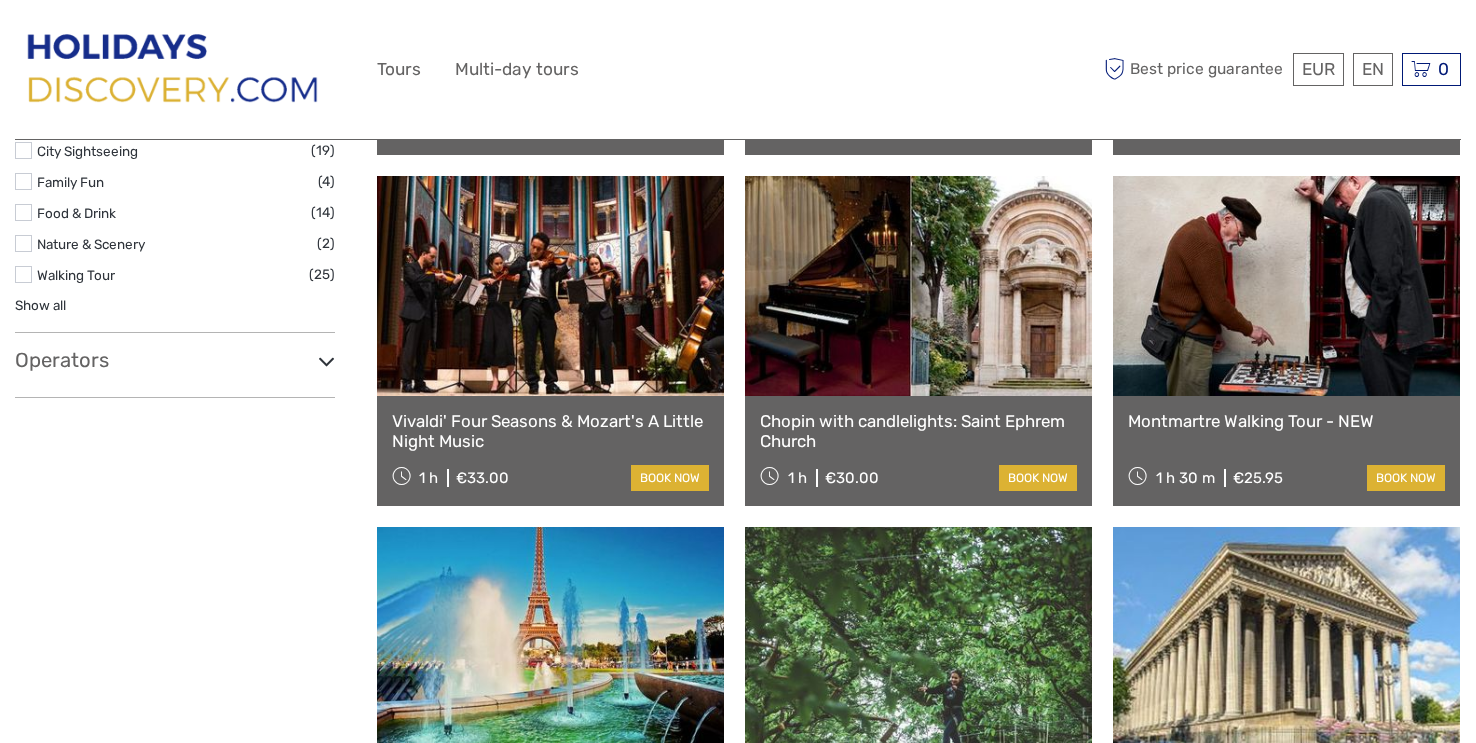 scroll, scrollTop: 871, scrollLeft: 0, axis: vertical 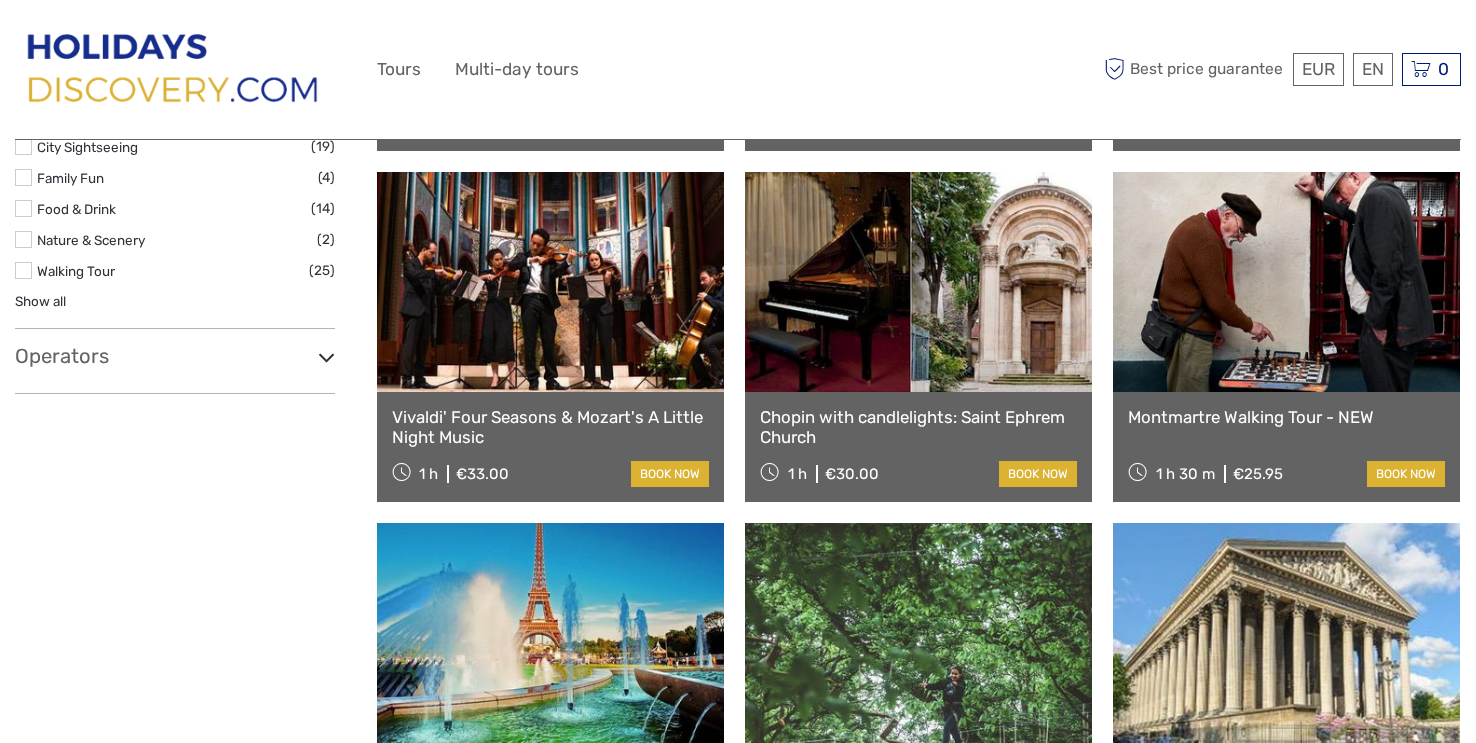 click on "Montmartre Walking Tour - NEW" at bounding box center [1286, 417] 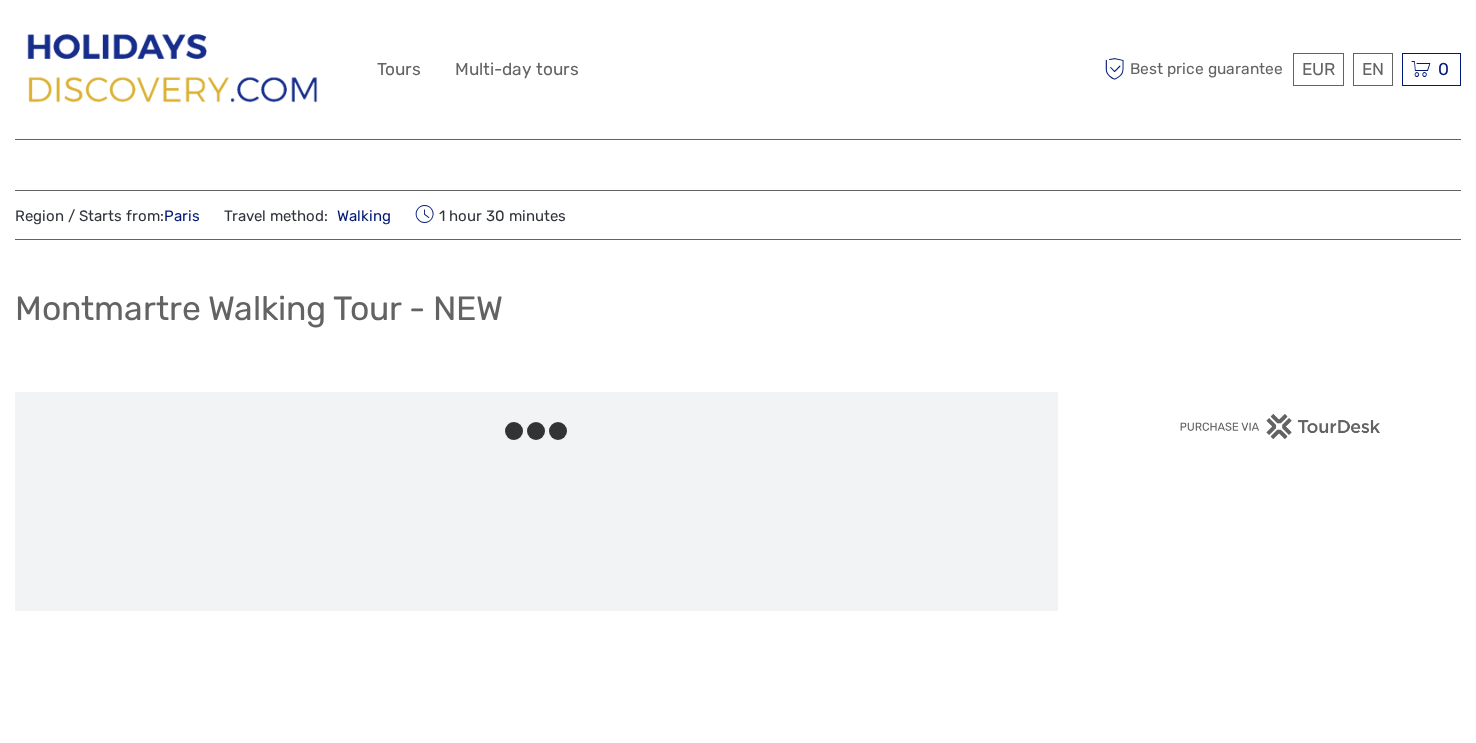 scroll, scrollTop: 0, scrollLeft: 0, axis: both 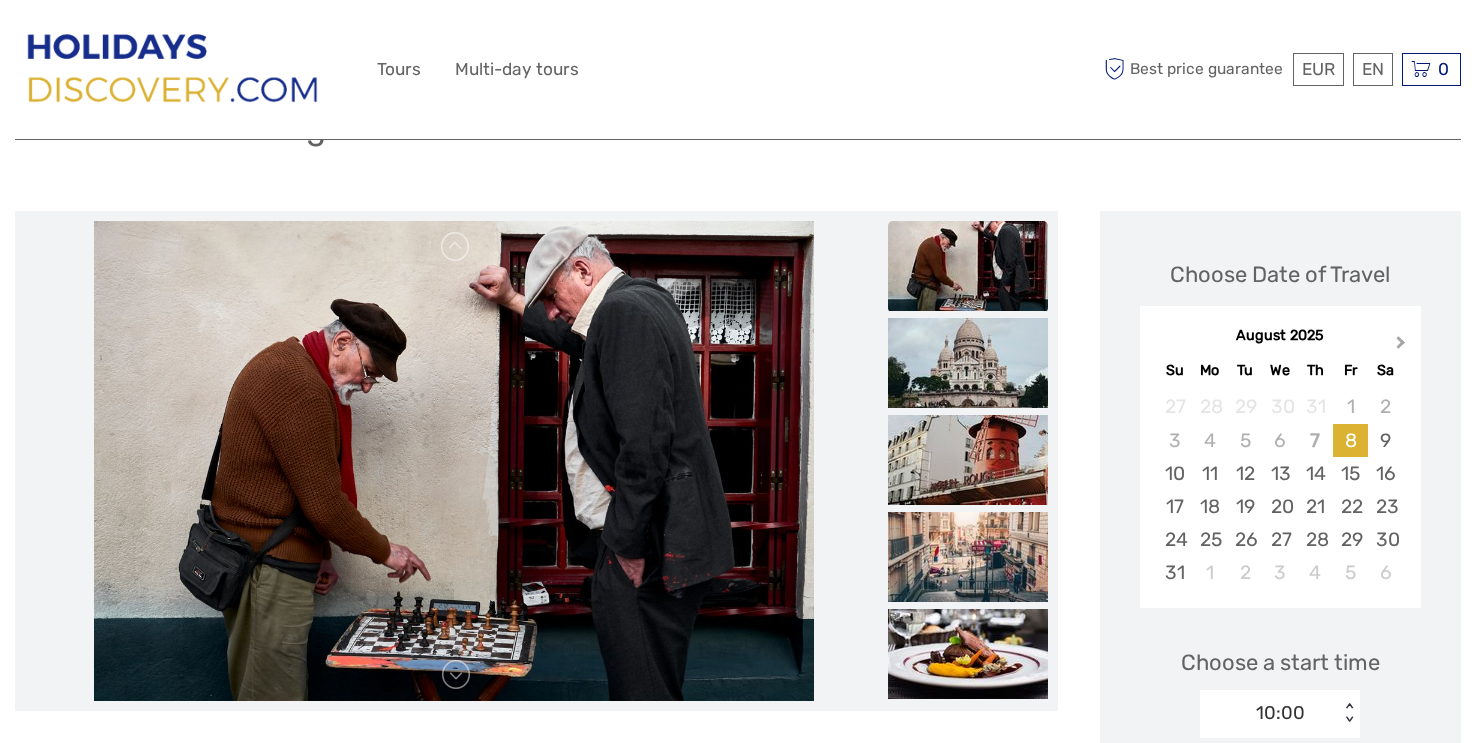 click on "Next Month" at bounding box center [1403, 347] 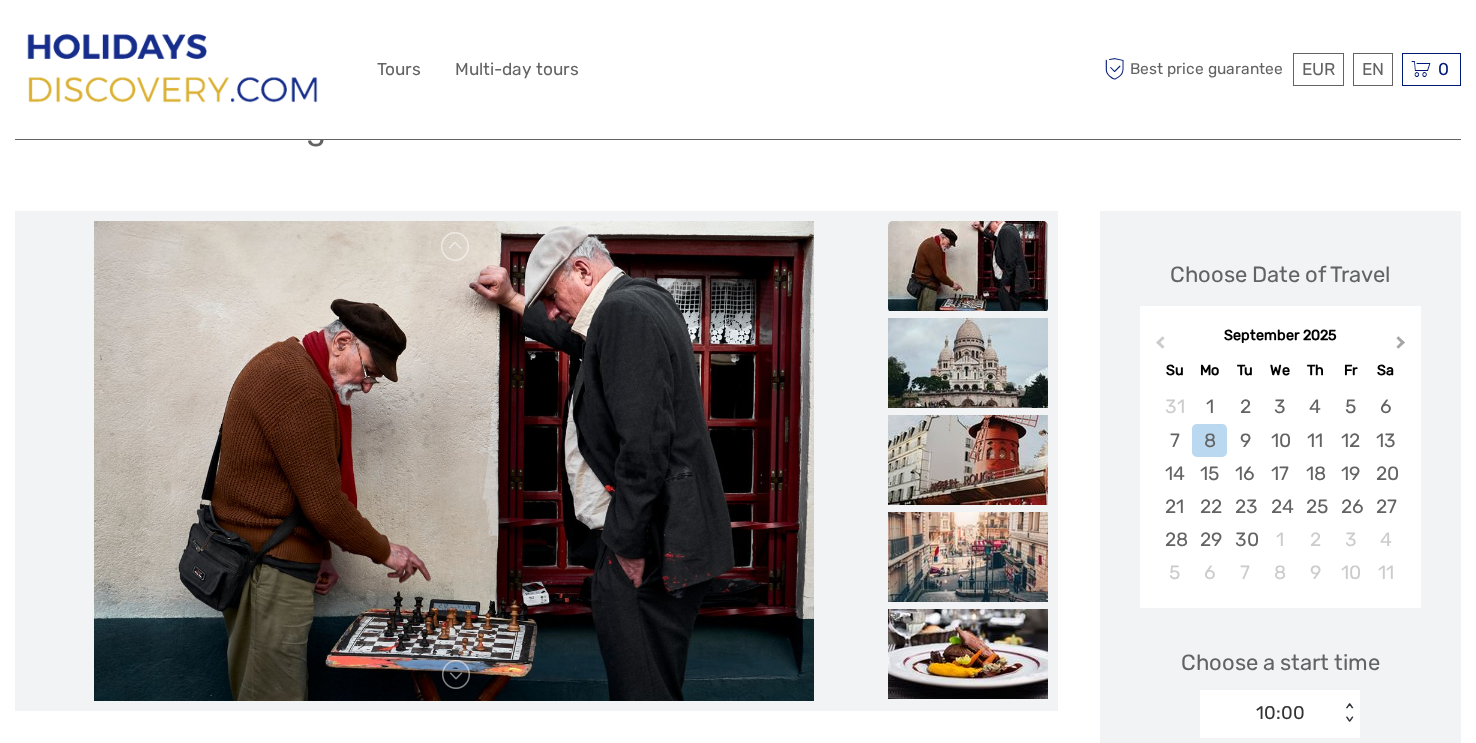 click on "Next Month" at bounding box center (1403, 347) 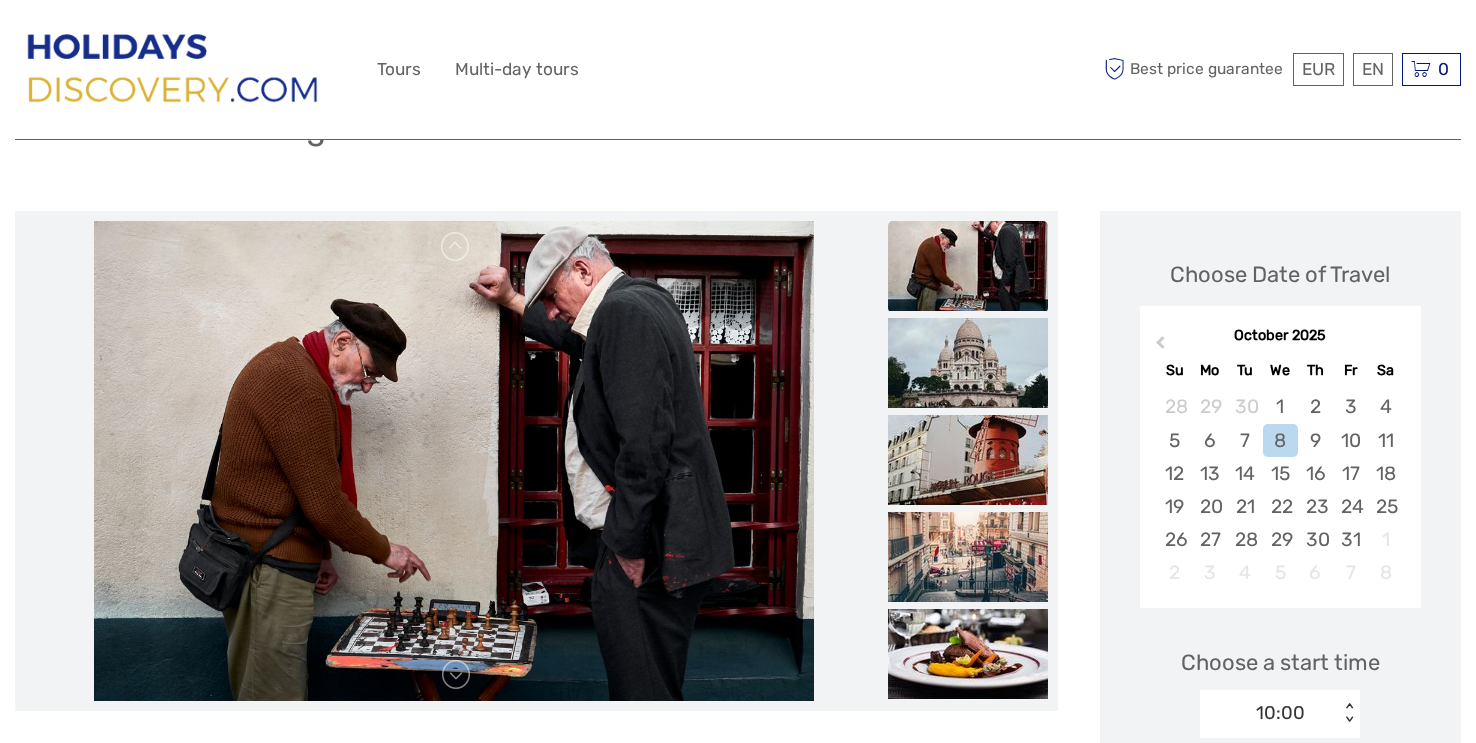 click on "October 2025" at bounding box center (1281, 336) 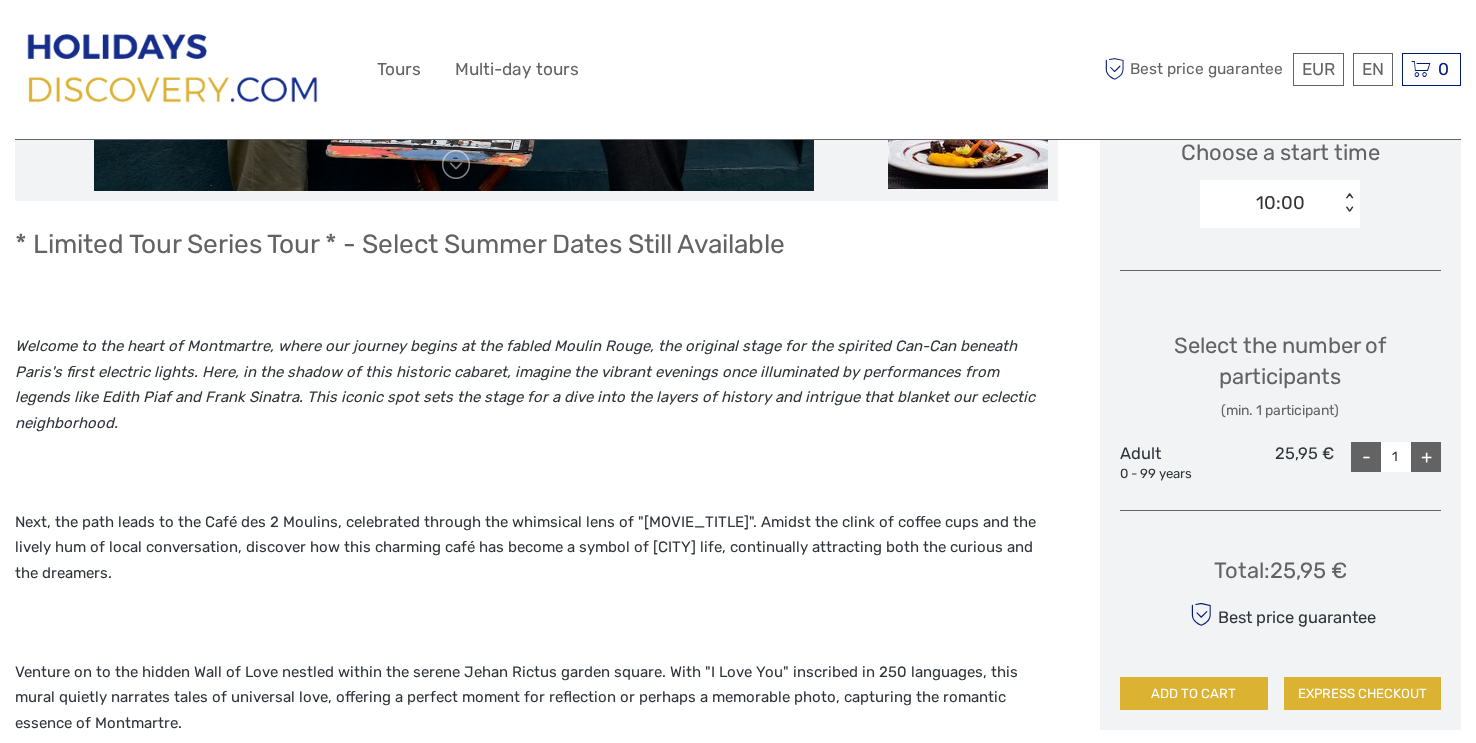 scroll, scrollTop: 694, scrollLeft: 0, axis: vertical 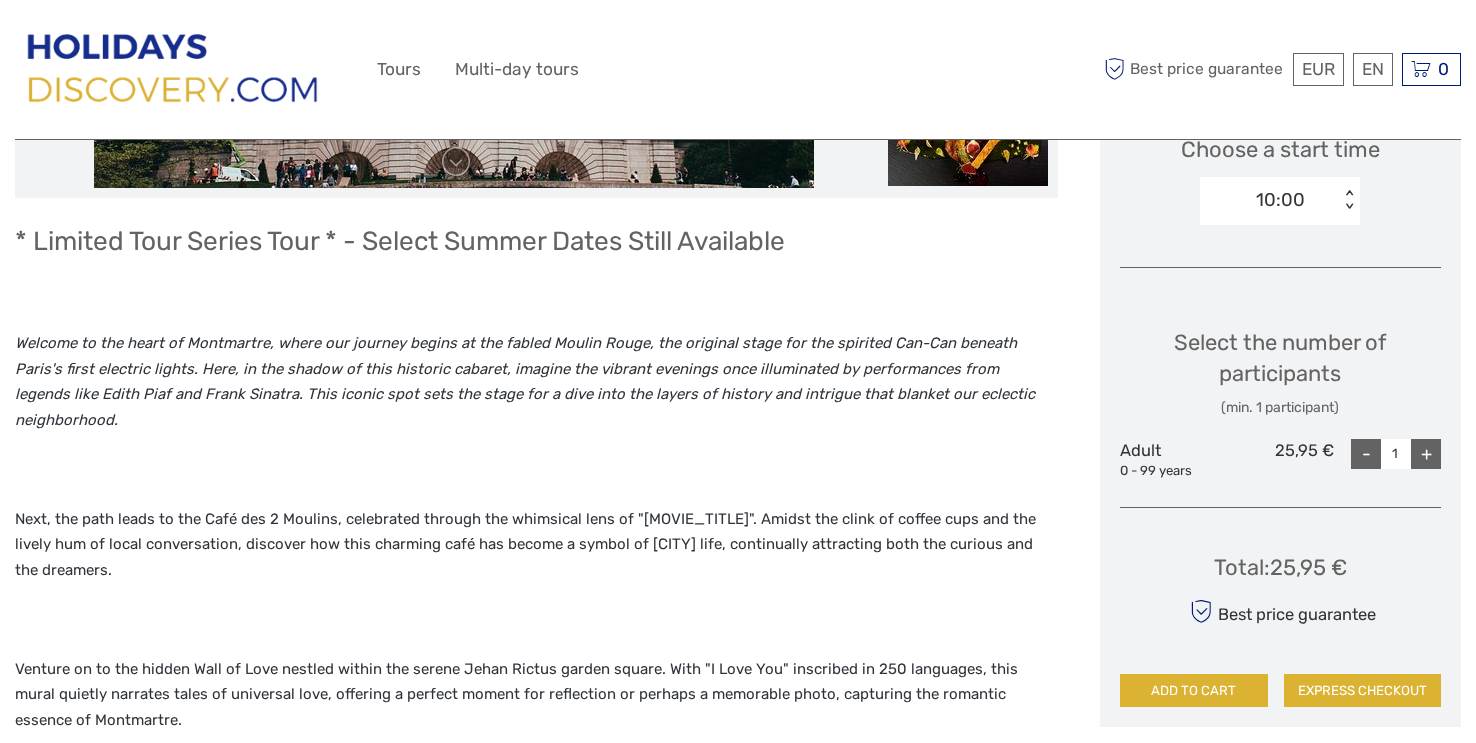 click on "+" at bounding box center (1426, 454) 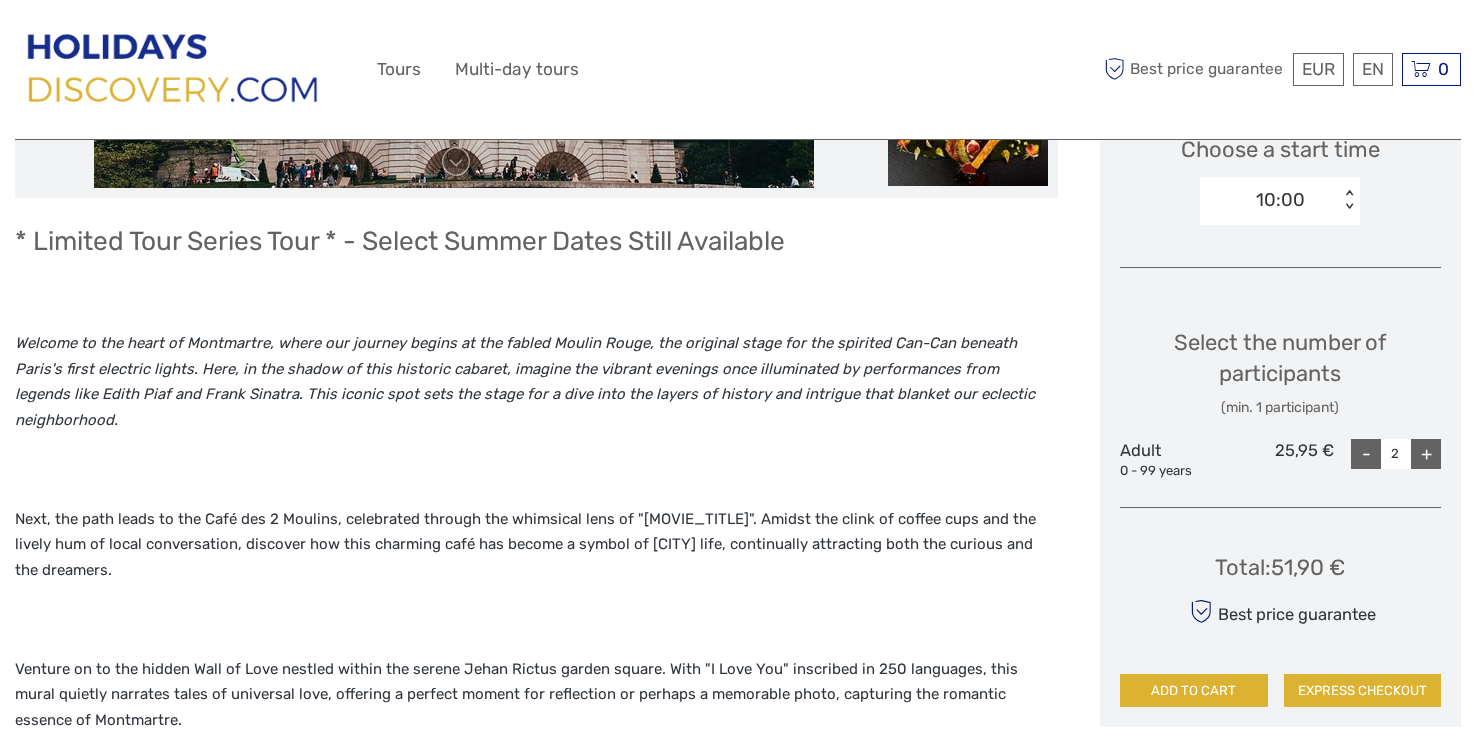click on "+" at bounding box center (1426, 454) 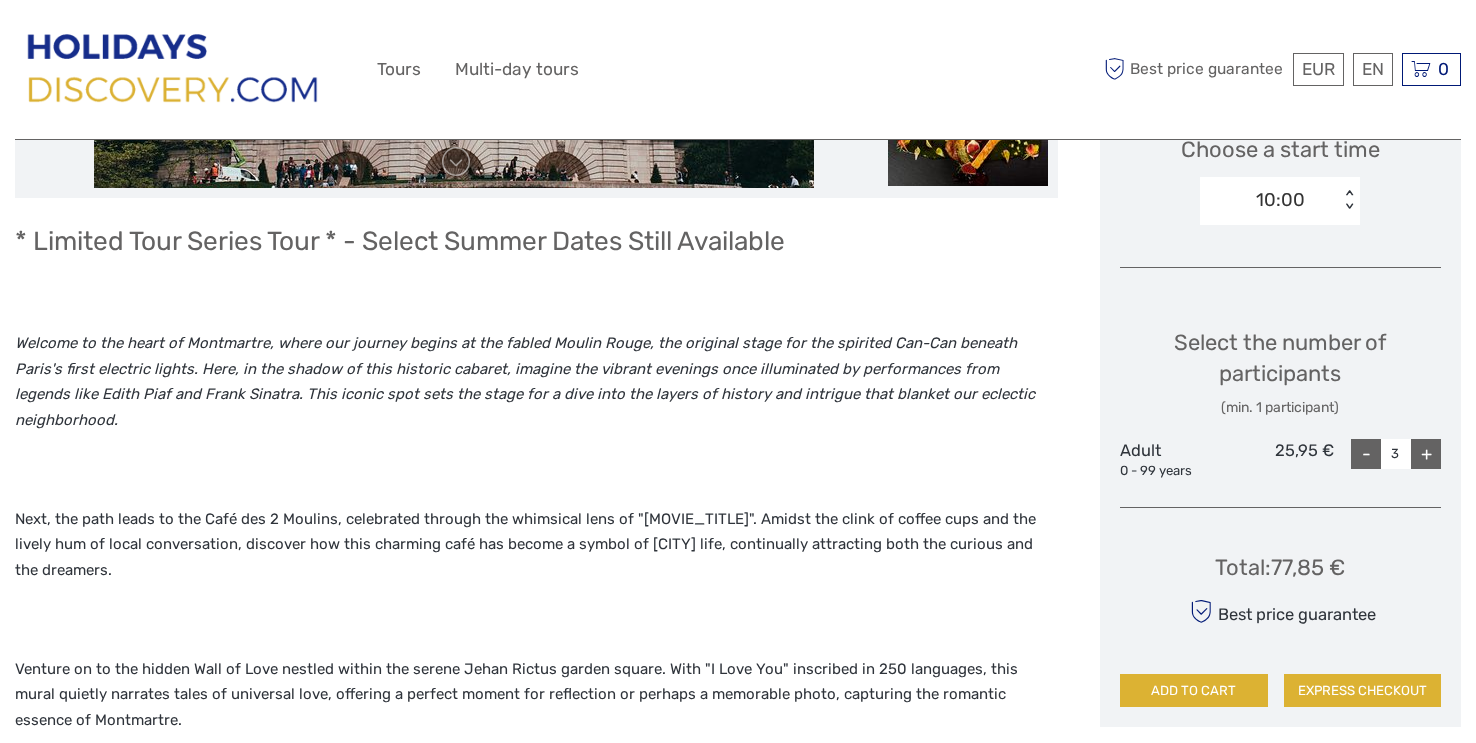 click on "+" at bounding box center (1426, 454) 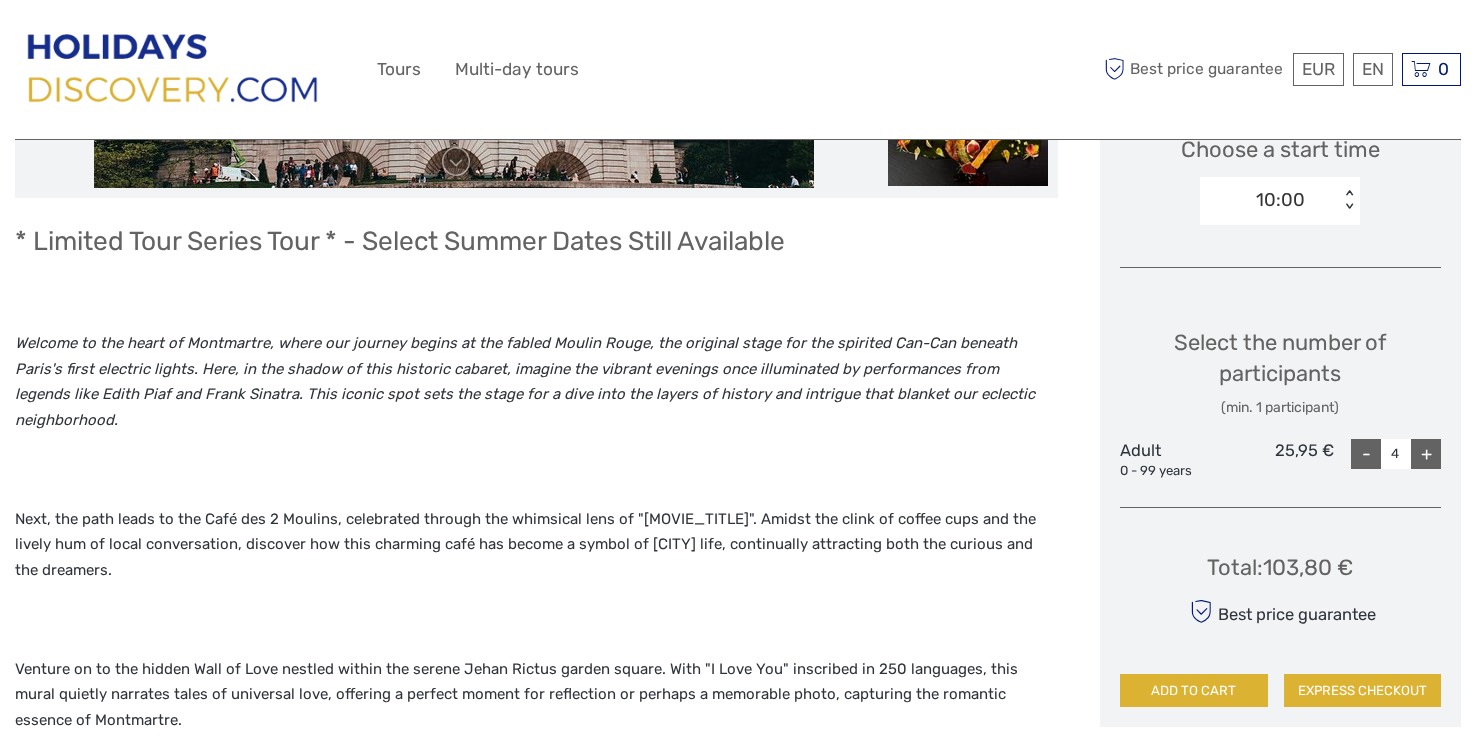 click on "+" at bounding box center (1426, 454) 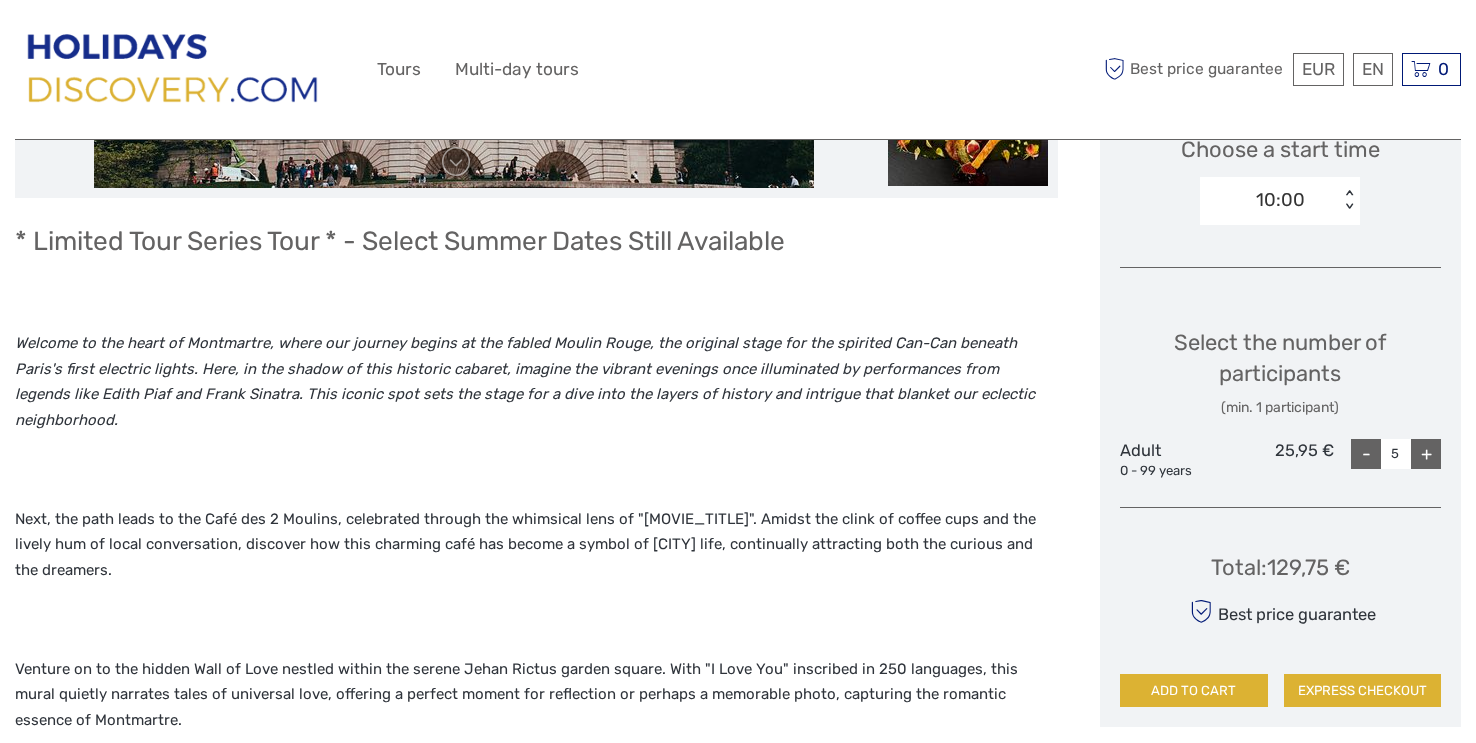 click on "+" at bounding box center (1426, 454) 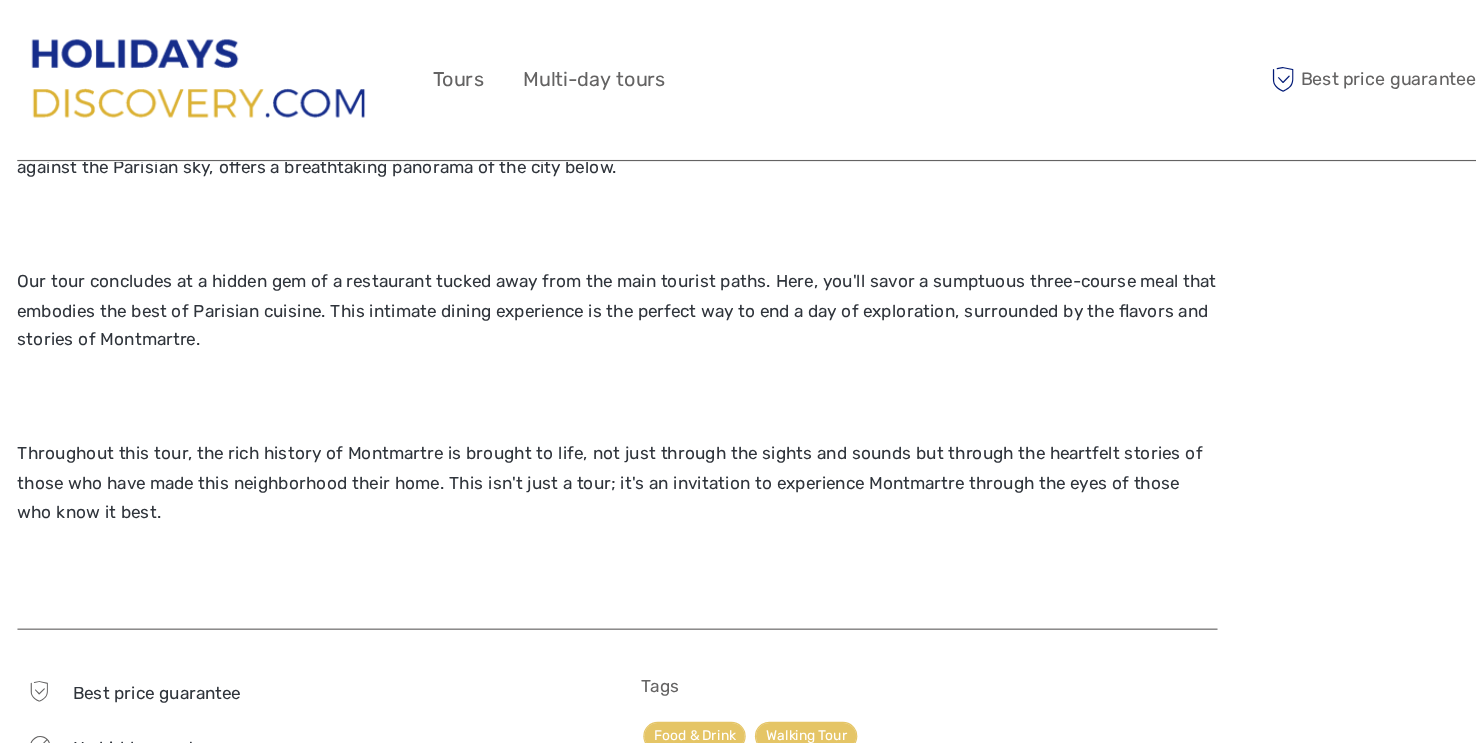 scroll, scrollTop: 1692, scrollLeft: 0, axis: vertical 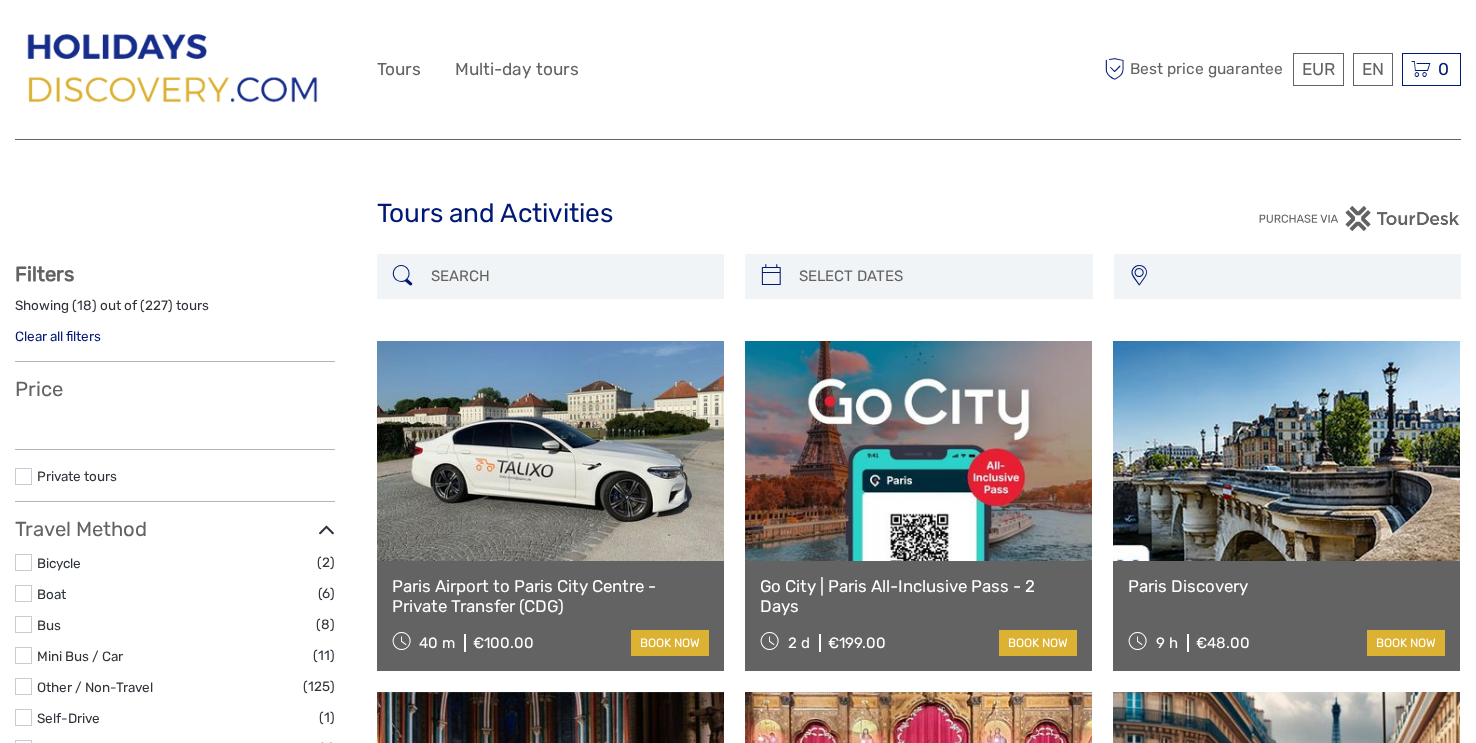 select 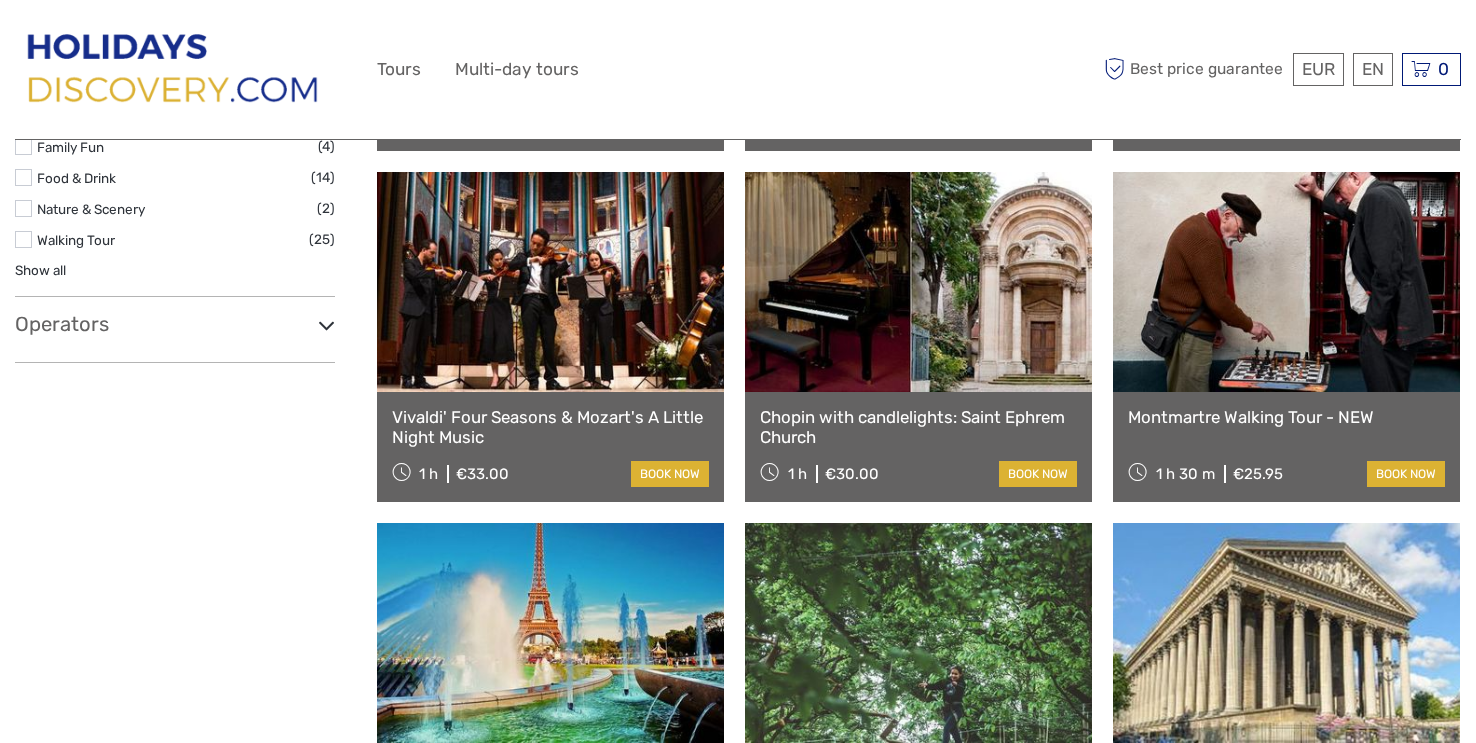 select 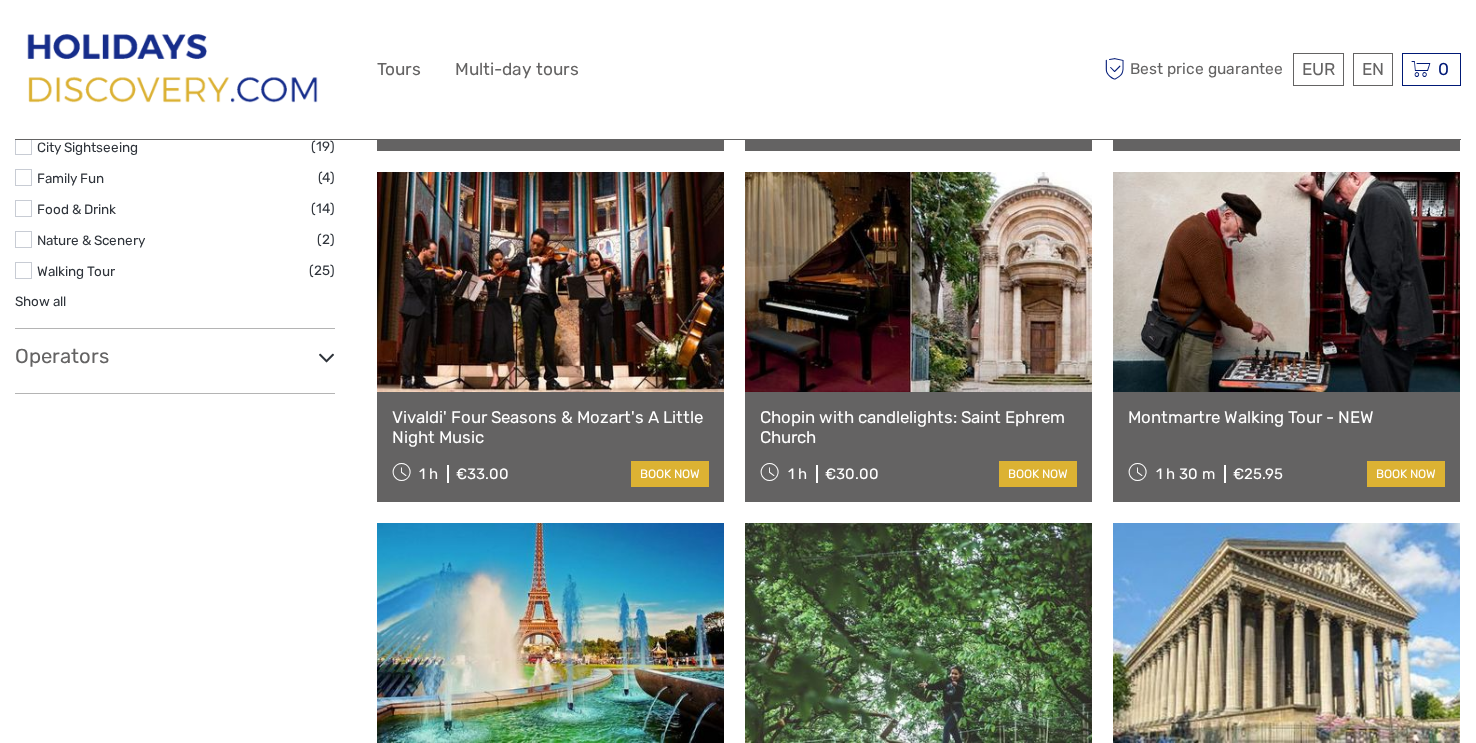 scroll, scrollTop: 0, scrollLeft: 0, axis: both 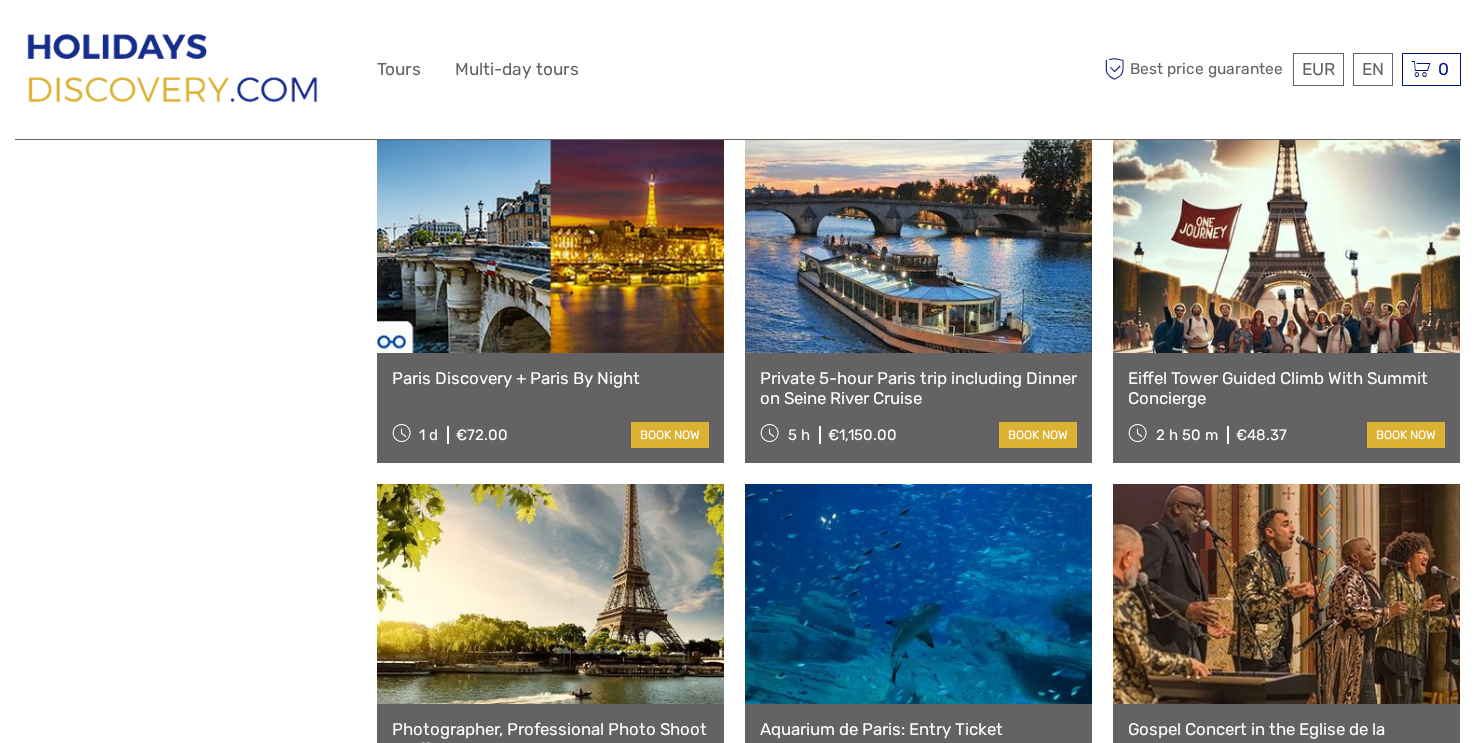 click at bounding box center (918, 243) 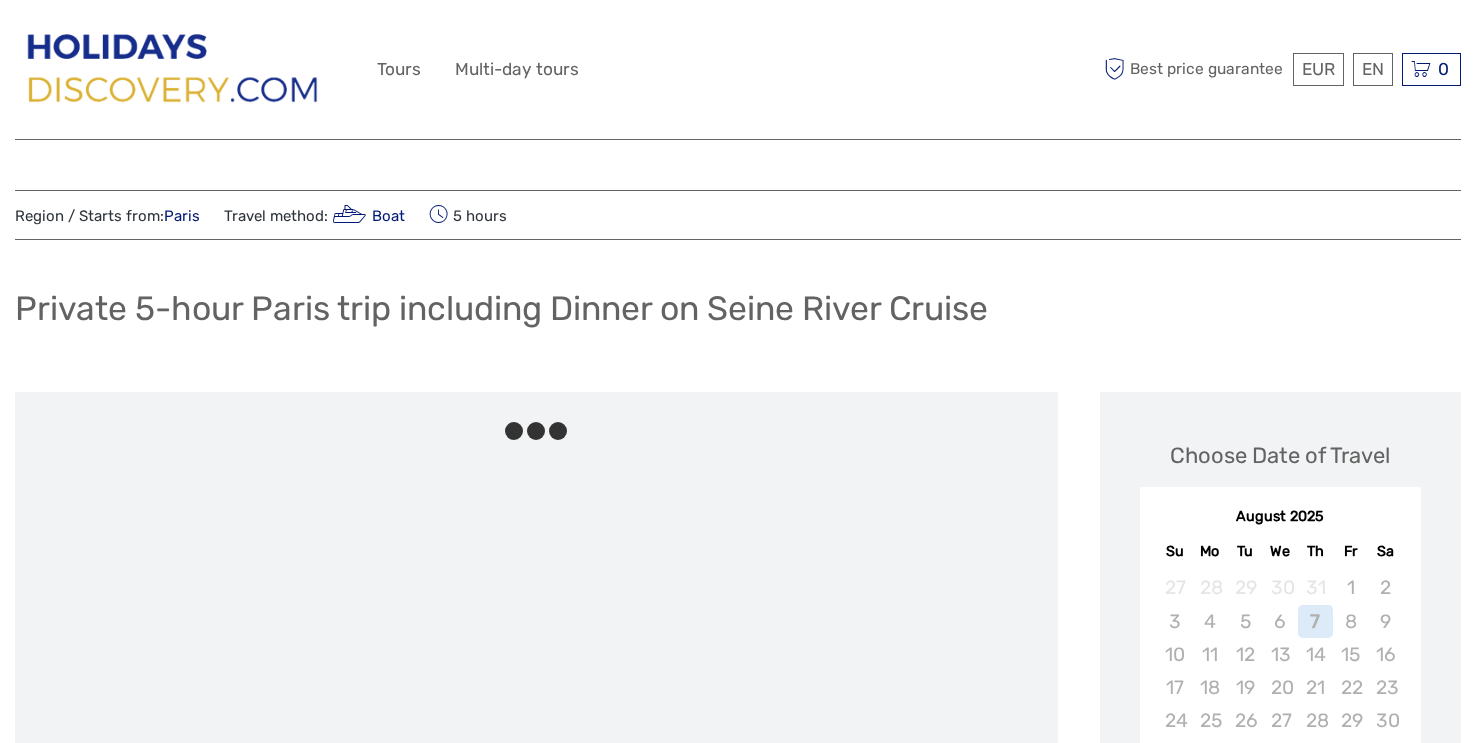 scroll, scrollTop: 0, scrollLeft: 0, axis: both 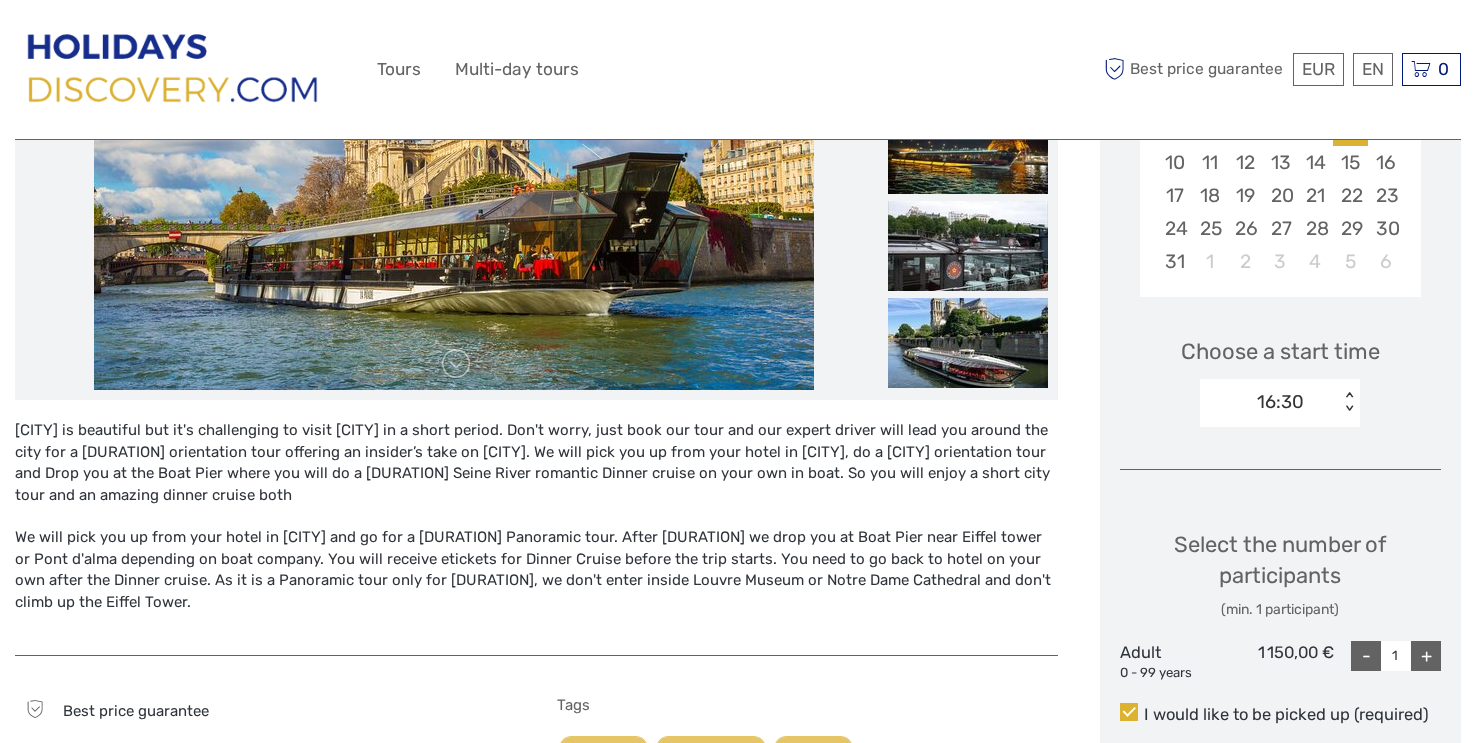 click on "EUR
EUR
$
£
EN
English
Español
Deutsch
Tours
Multi-day tours
More
Best price guarantee" at bounding box center [738, 69] 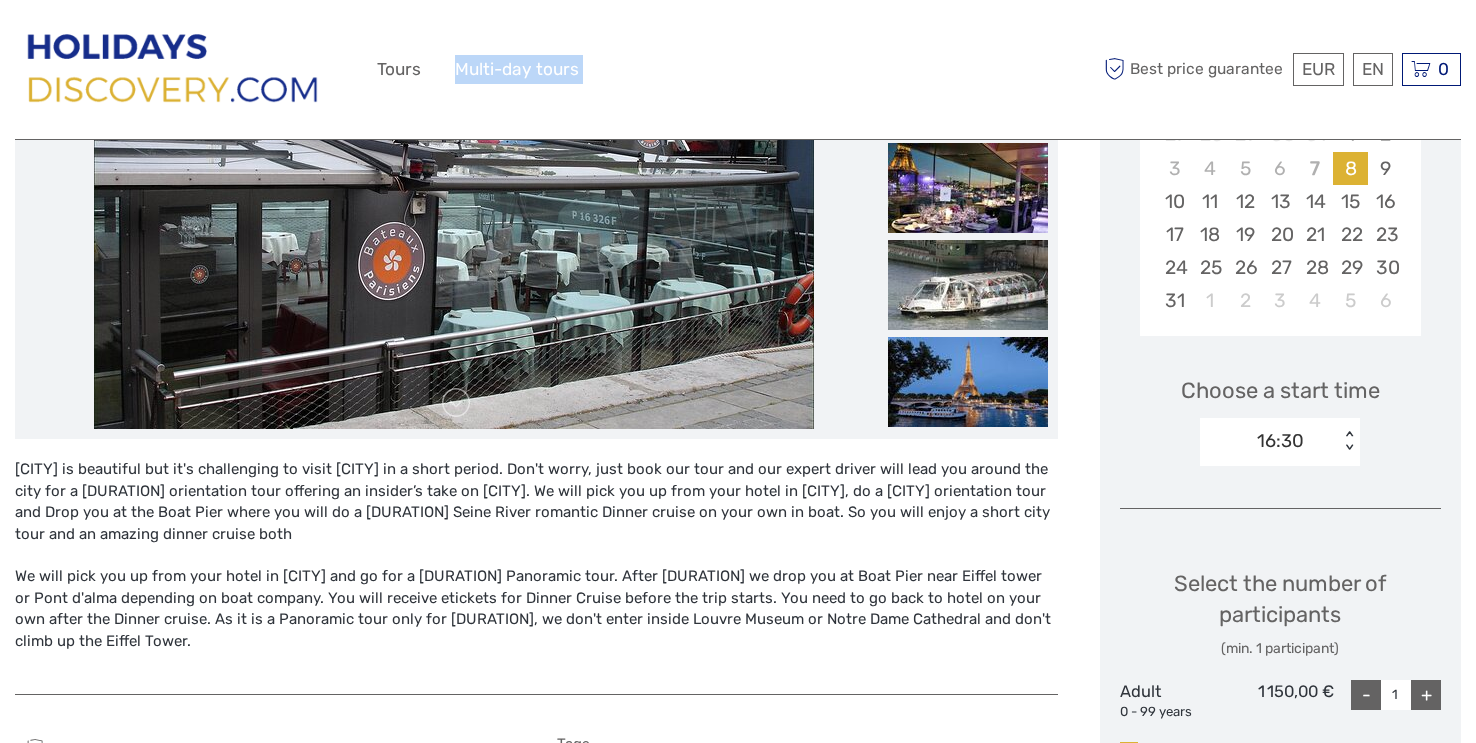 scroll, scrollTop: 455, scrollLeft: 0, axis: vertical 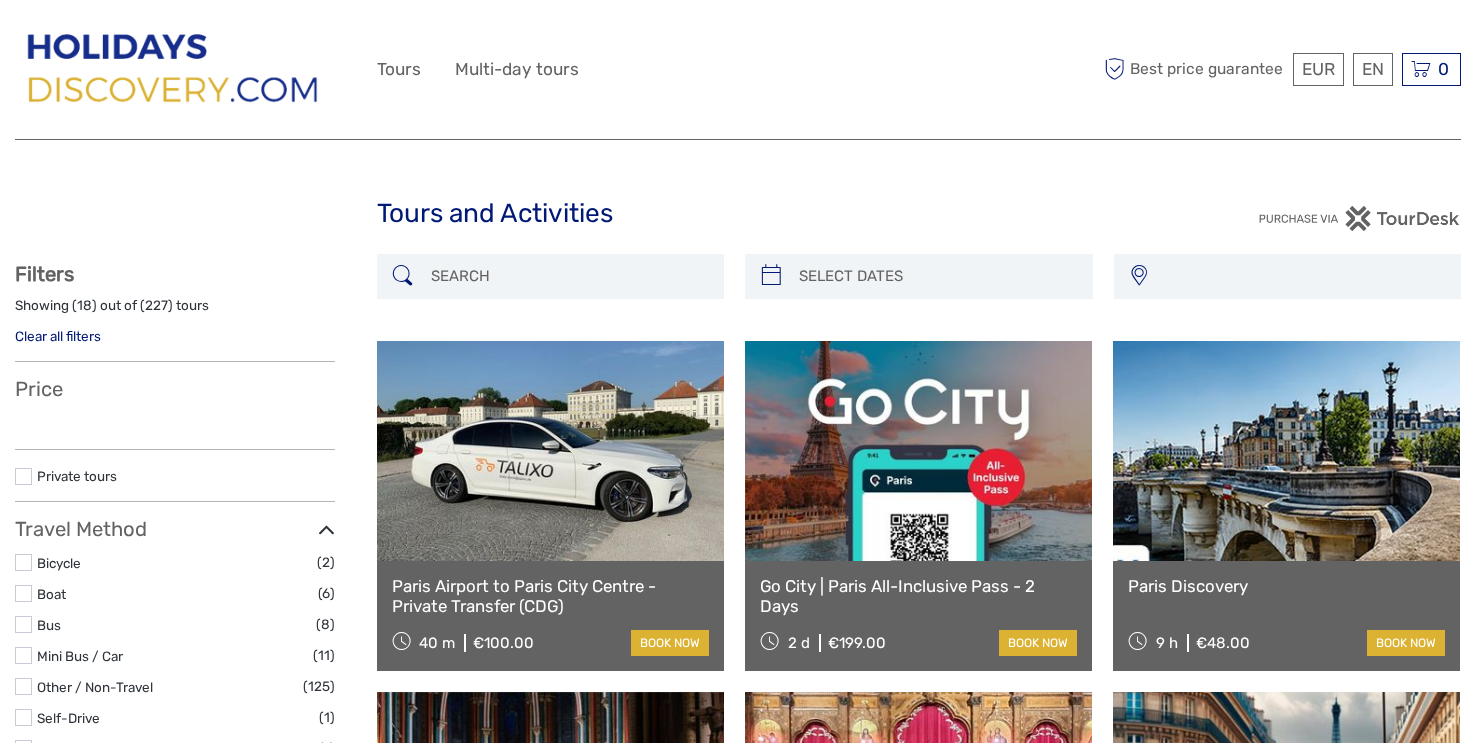 select 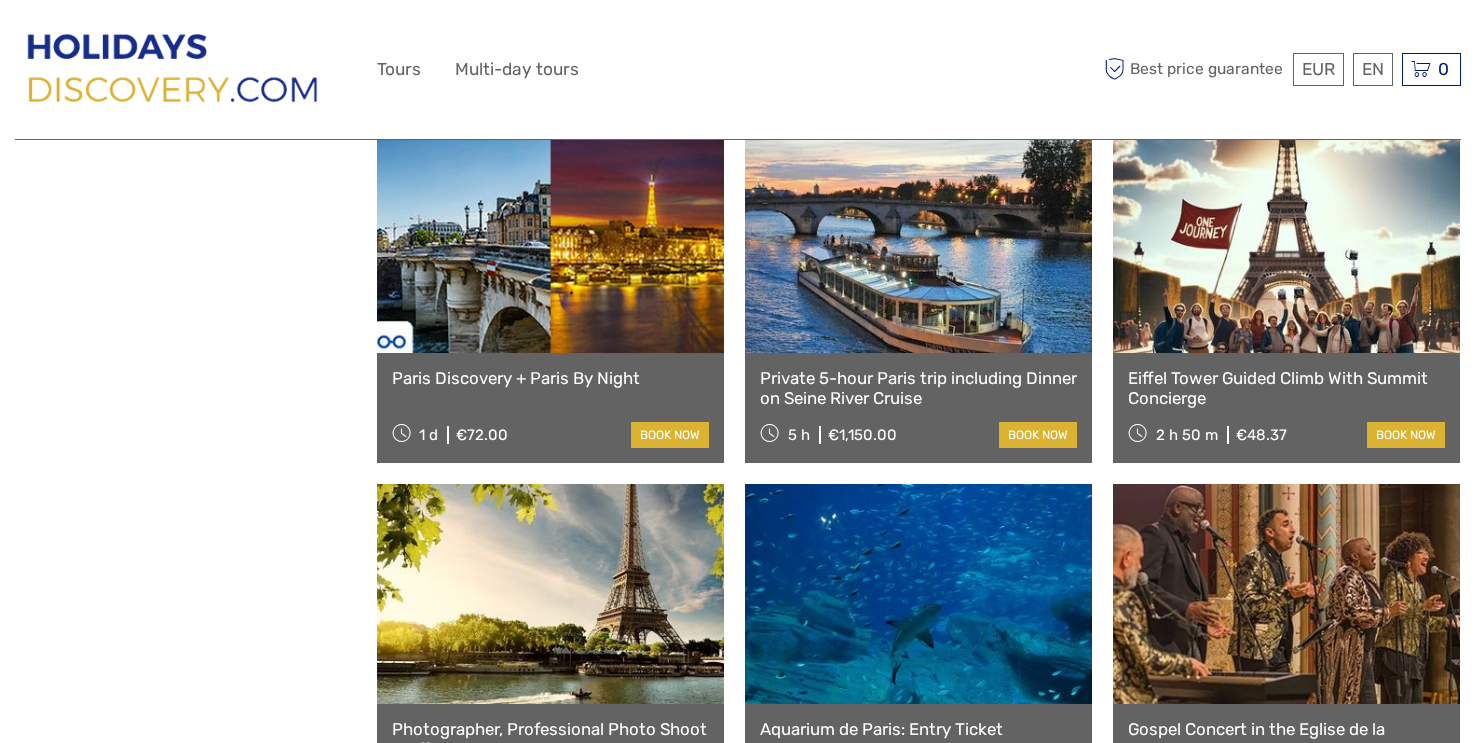 select 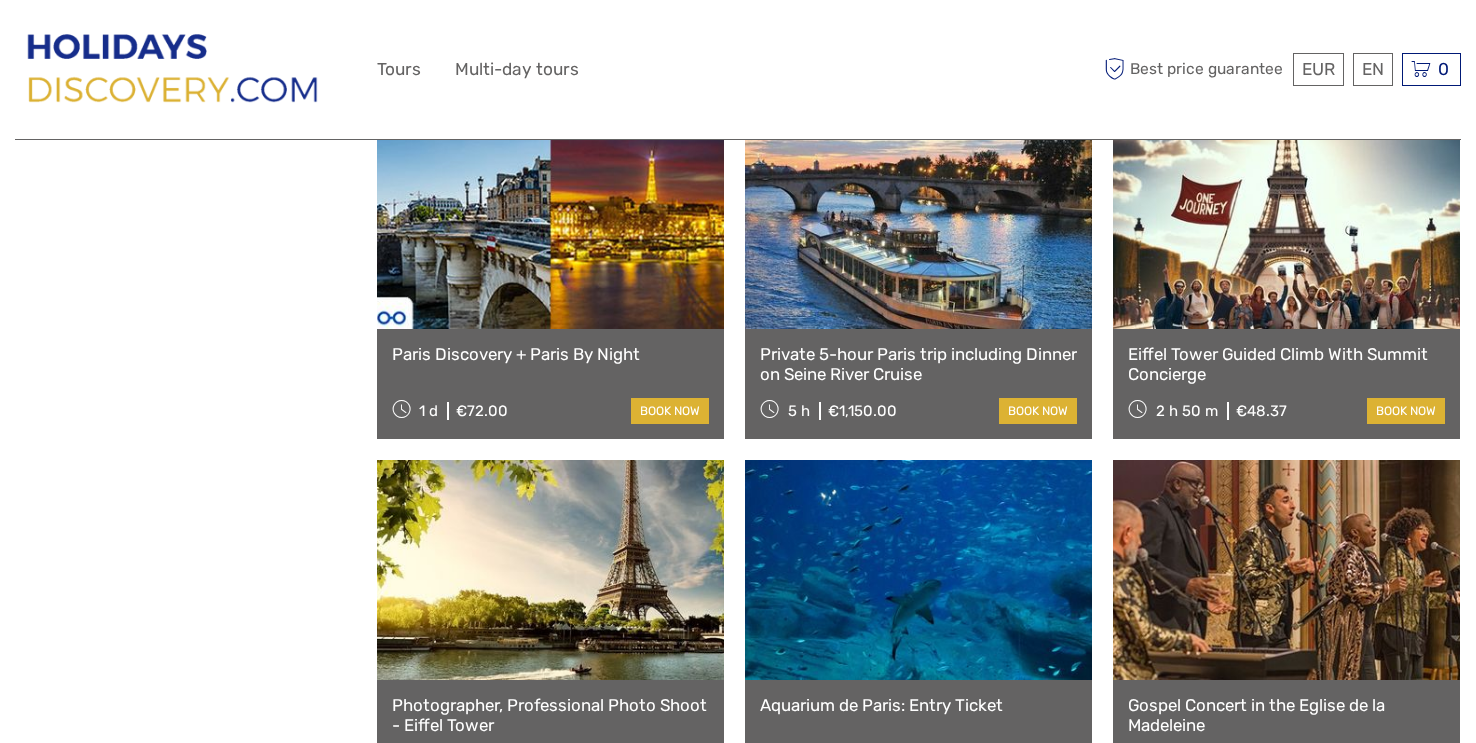 scroll, scrollTop: 1638, scrollLeft: 0, axis: vertical 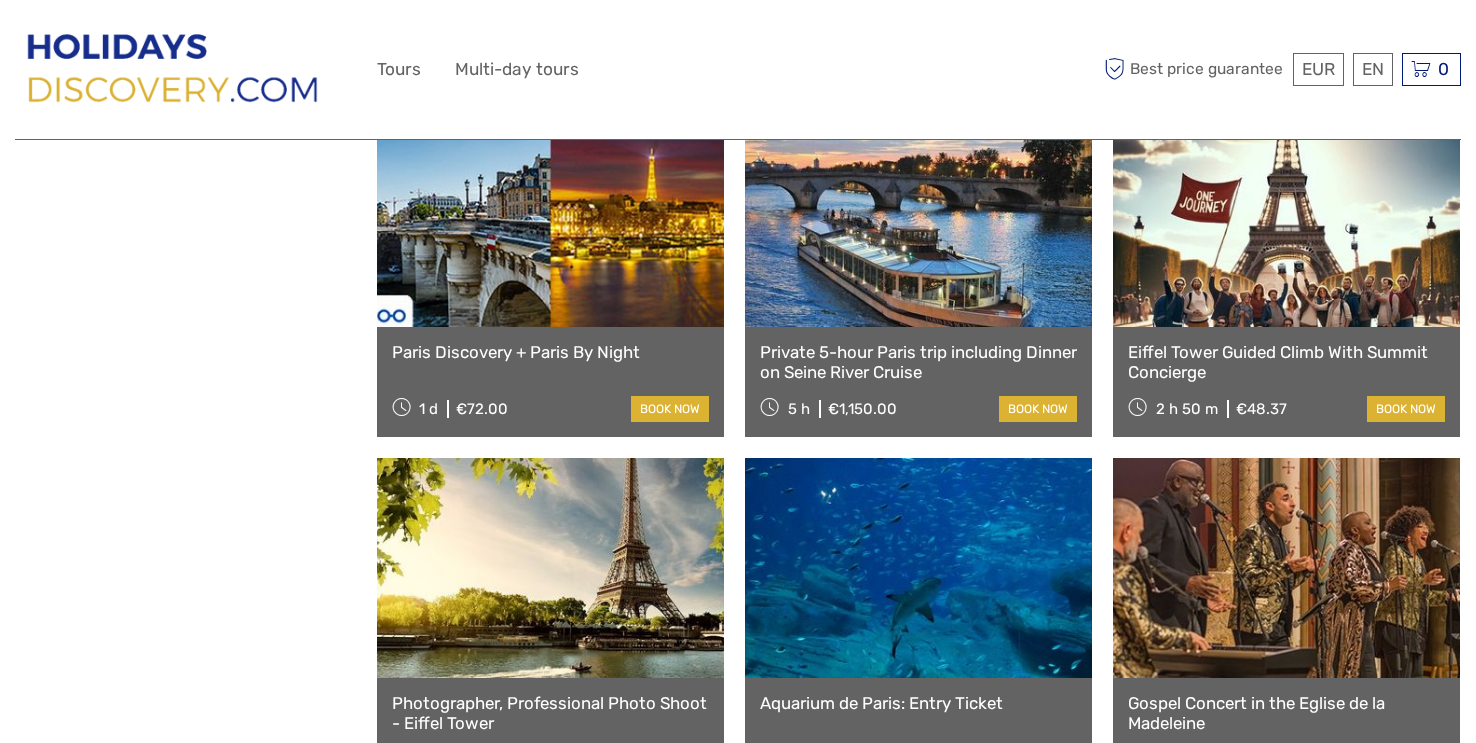 click at bounding box center [1286, 217] 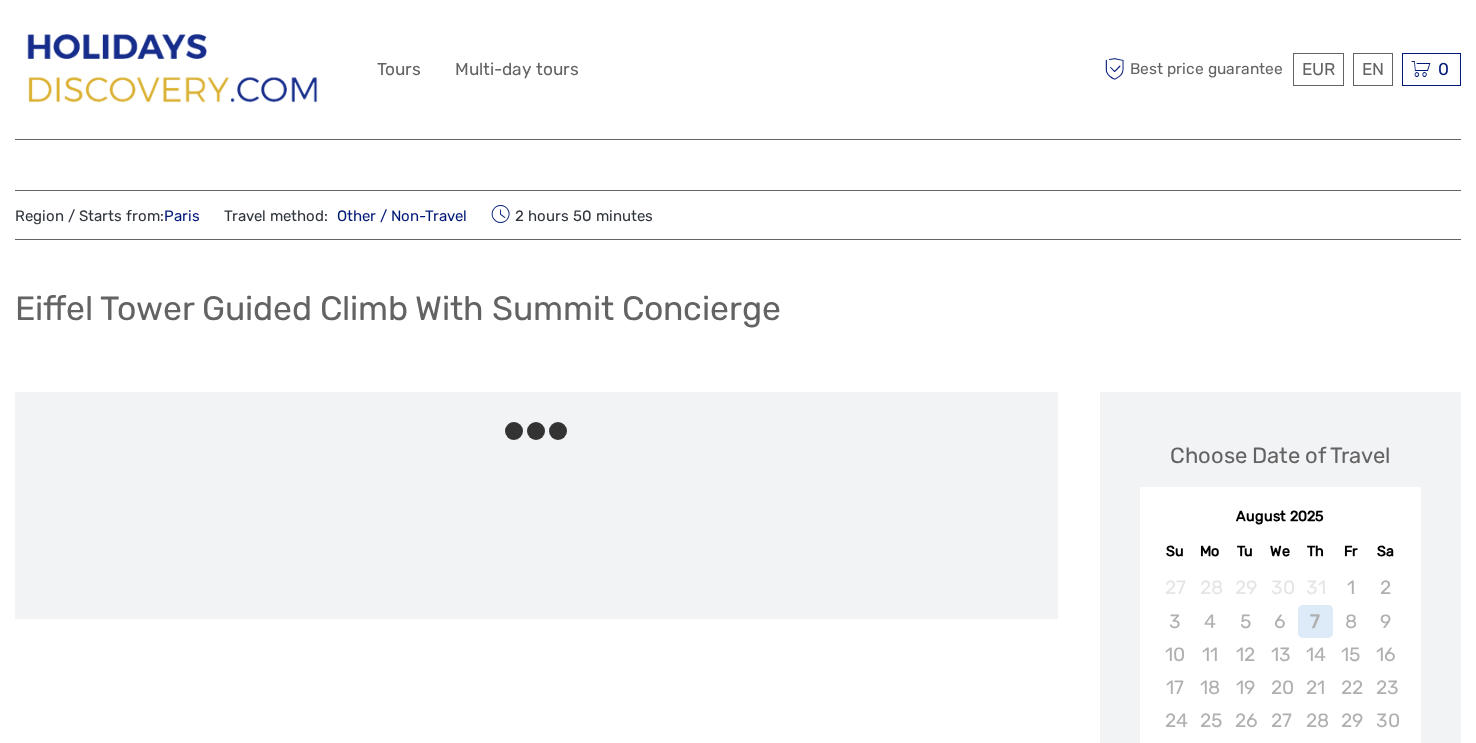 scroll, scrollTop: 0, scrollLeft: 0, axis: both 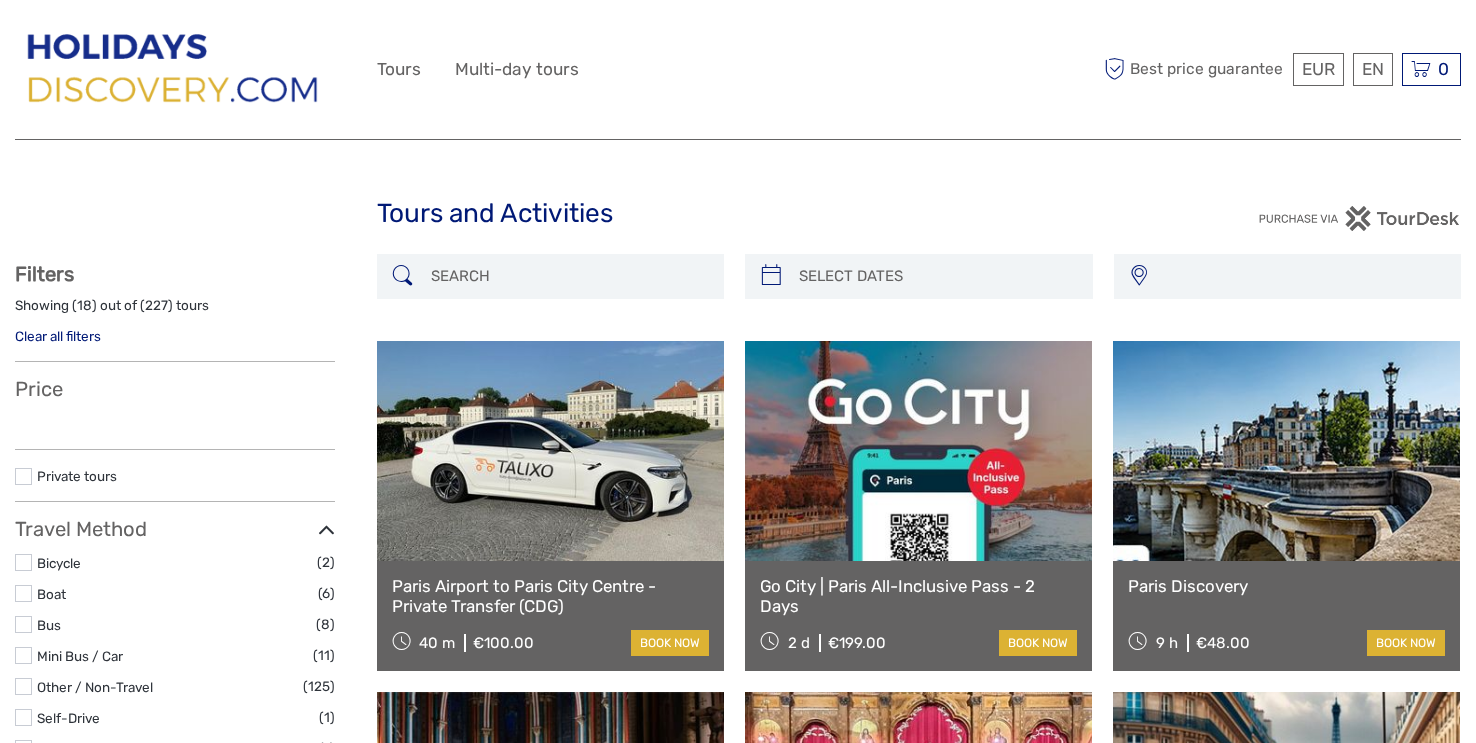 select 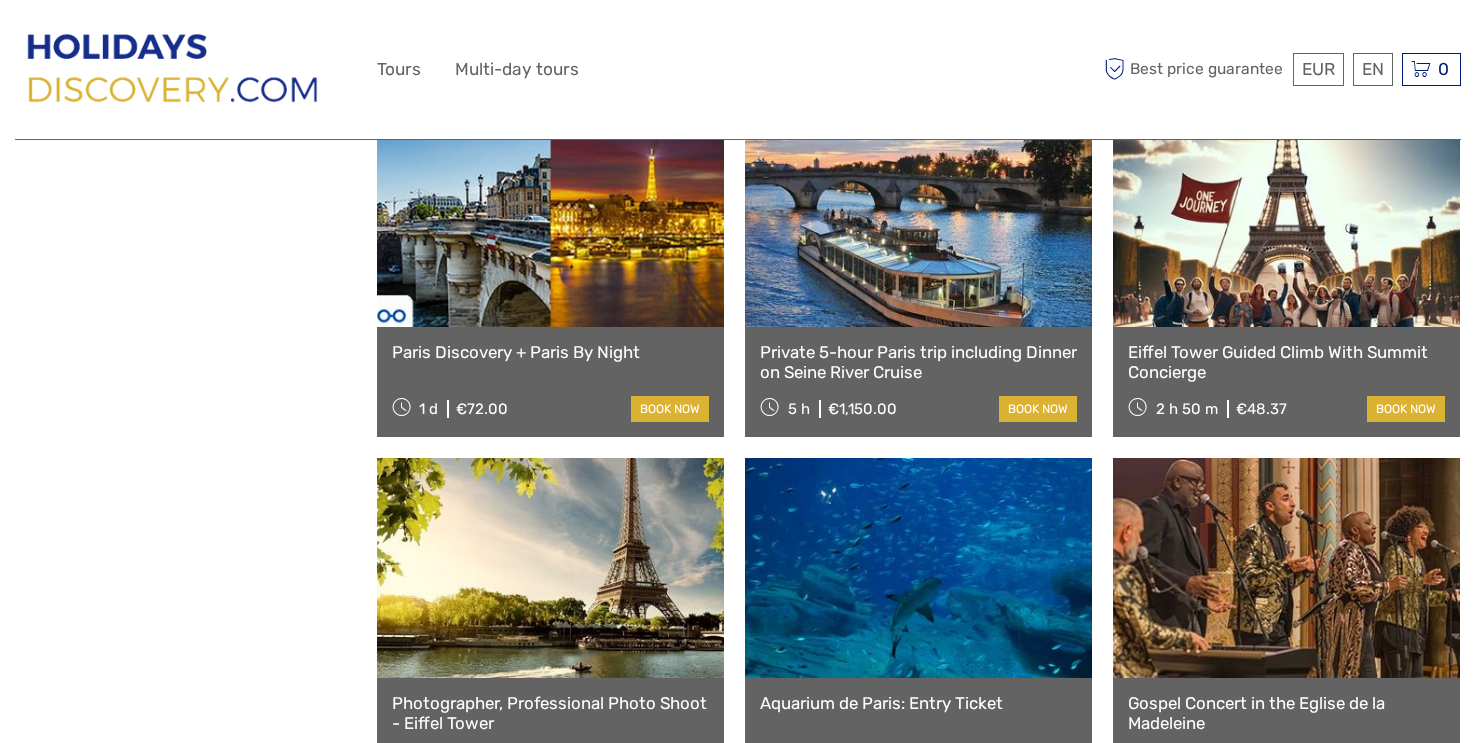 select 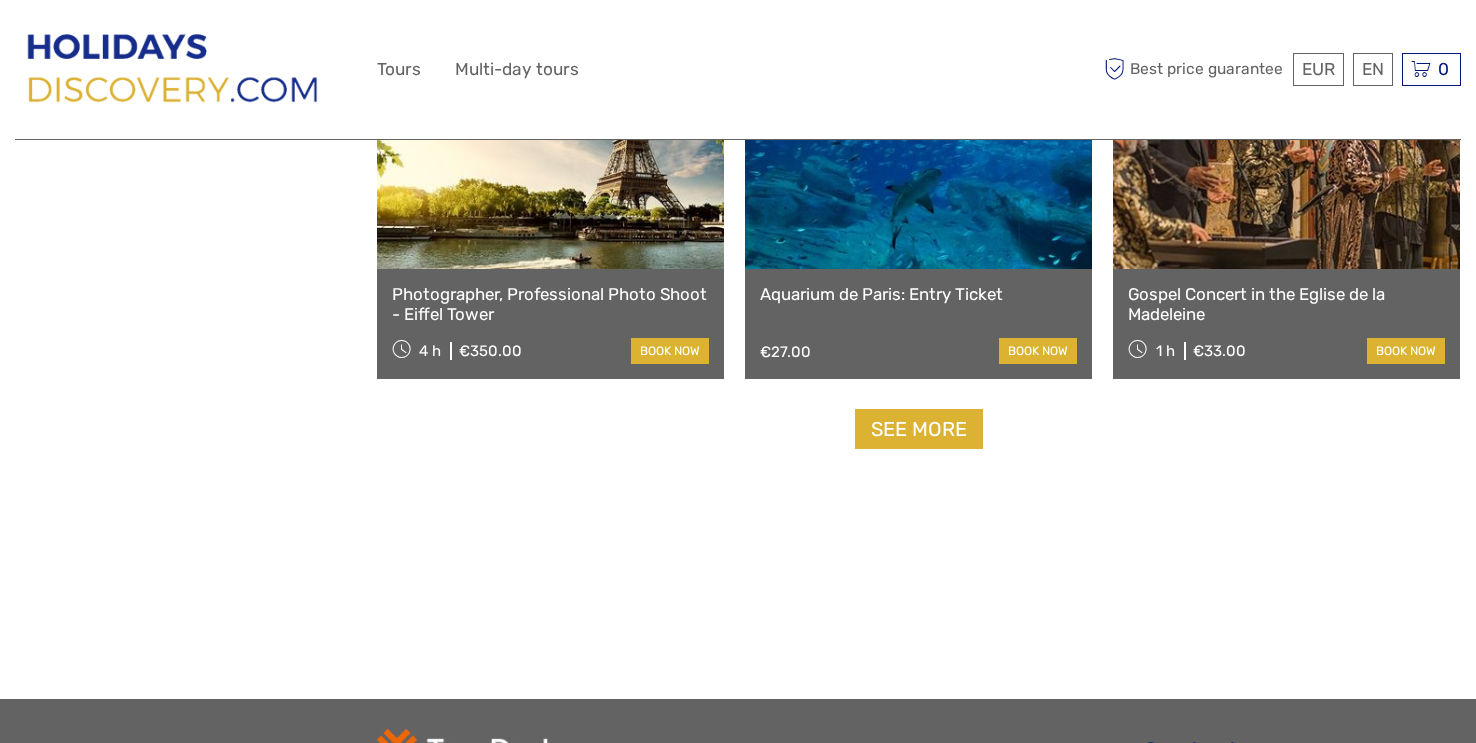 scroll, scrollTop: 2052, scrollLeft: 0, axis: vertical 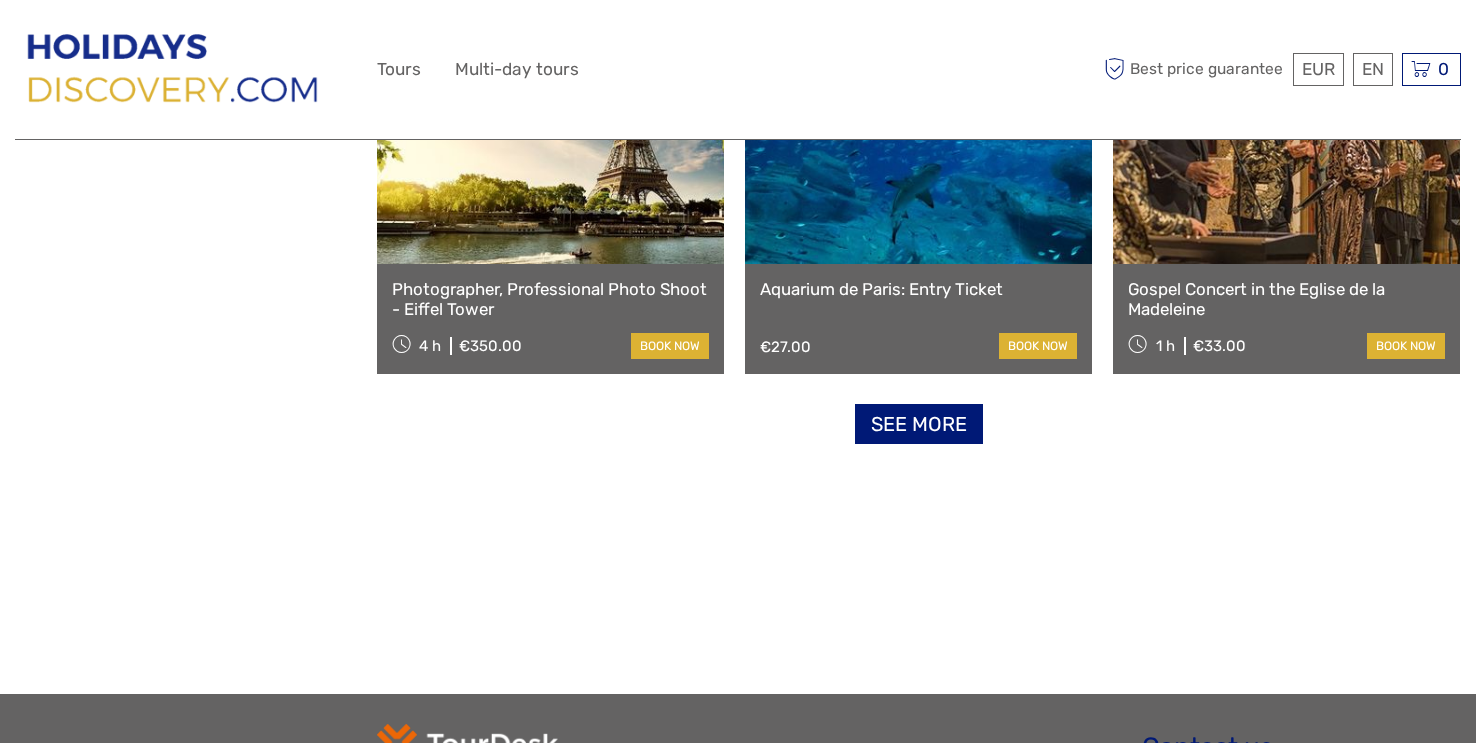 click on "See more" at bounding box center [919, 424] 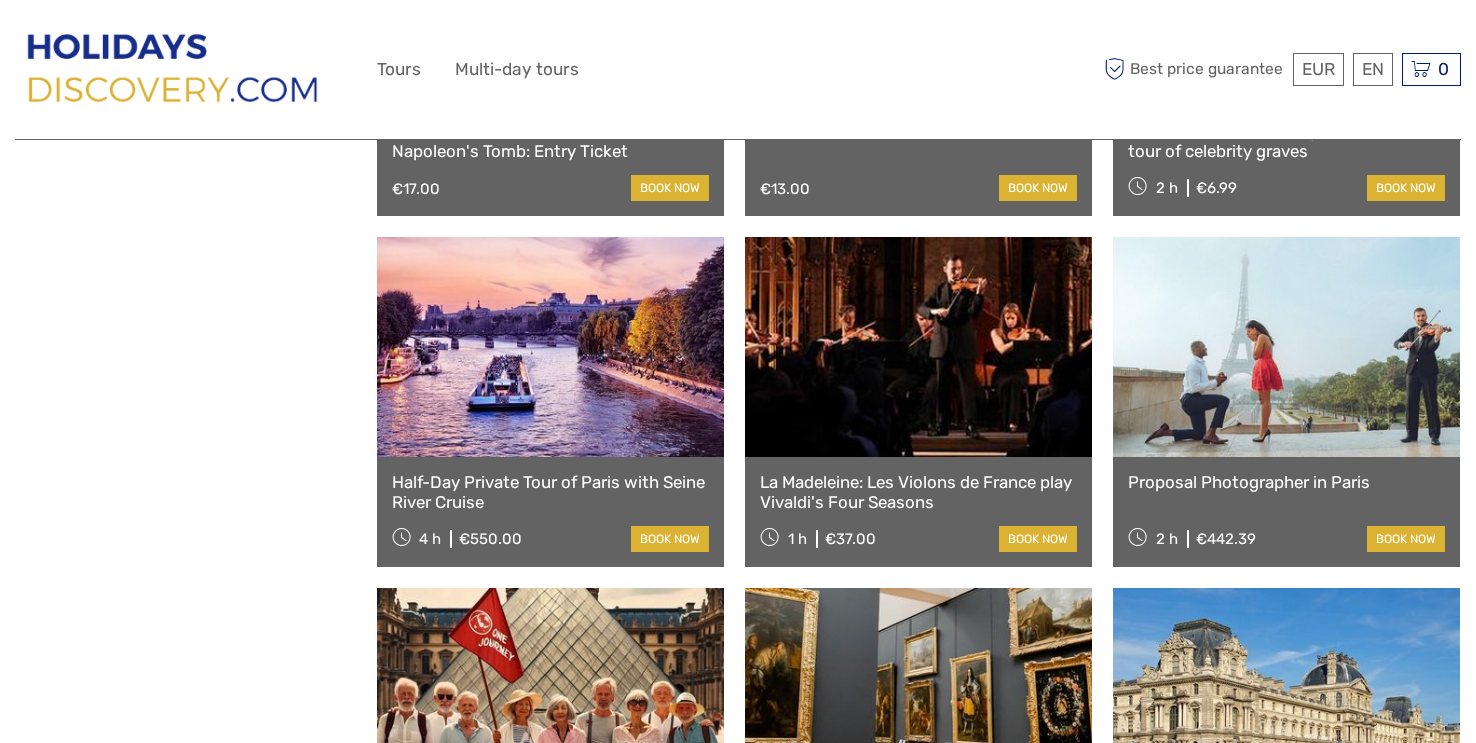 scroll, scrollTop: 2552, scrollLeft: 0, axis: vertical 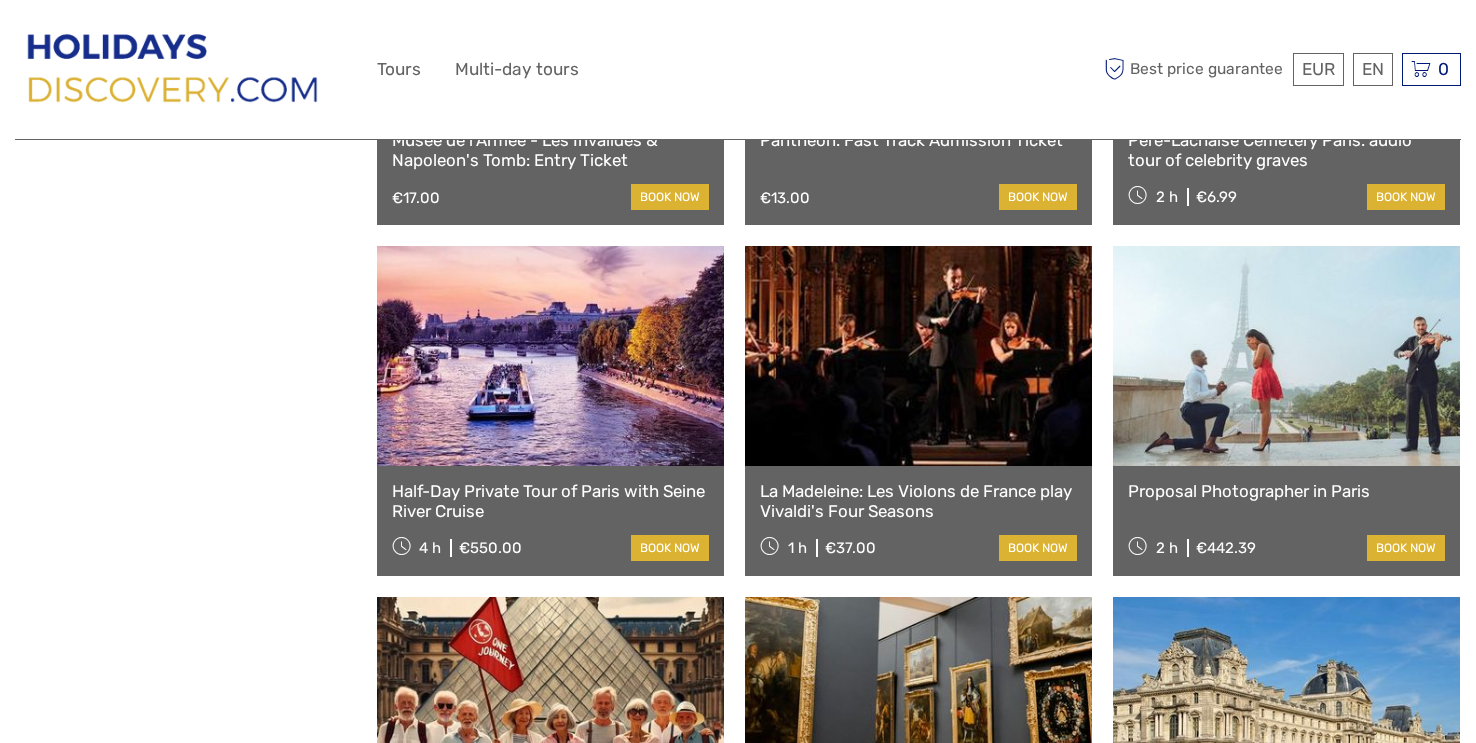 click at bounding box center (1286, 356) 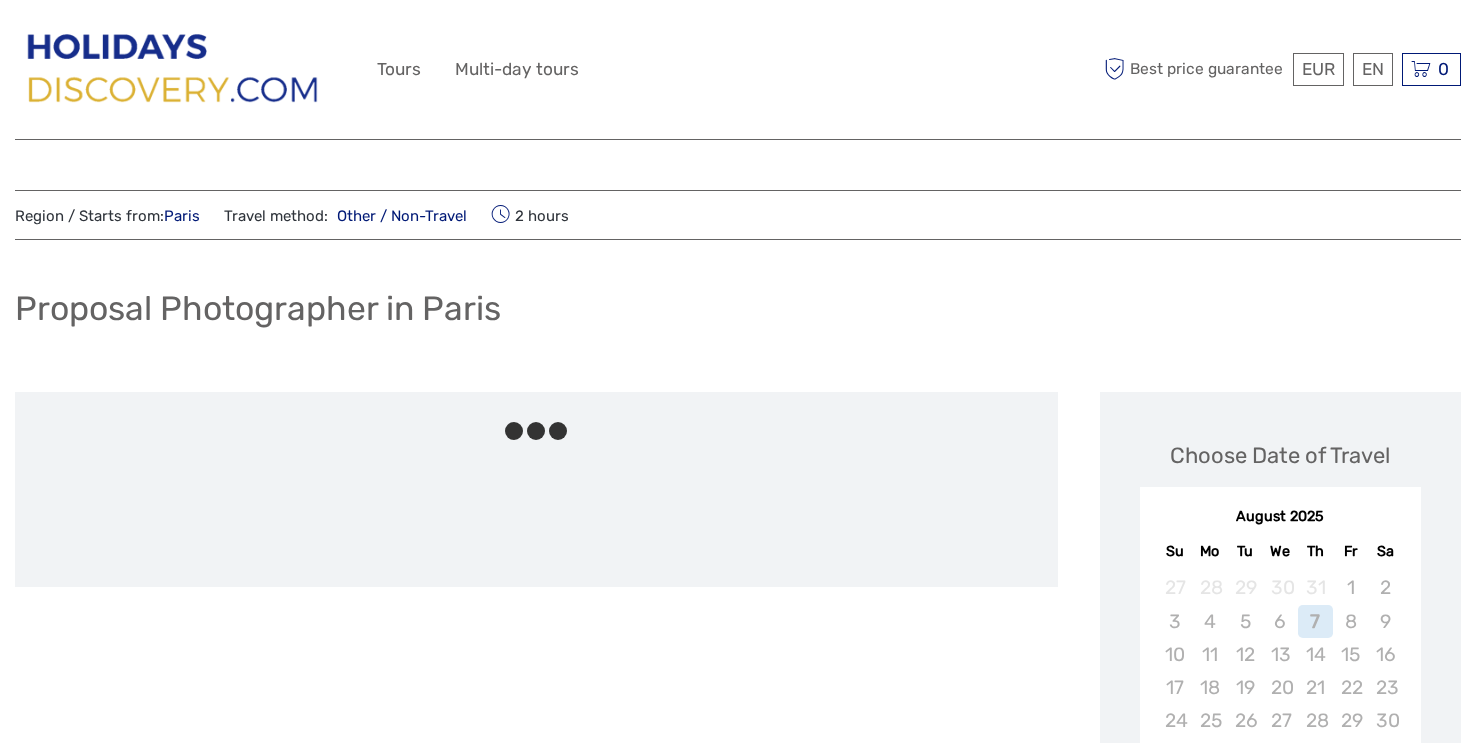 scroll, scrollTop: 0, scrollLeft: 0, axis: both 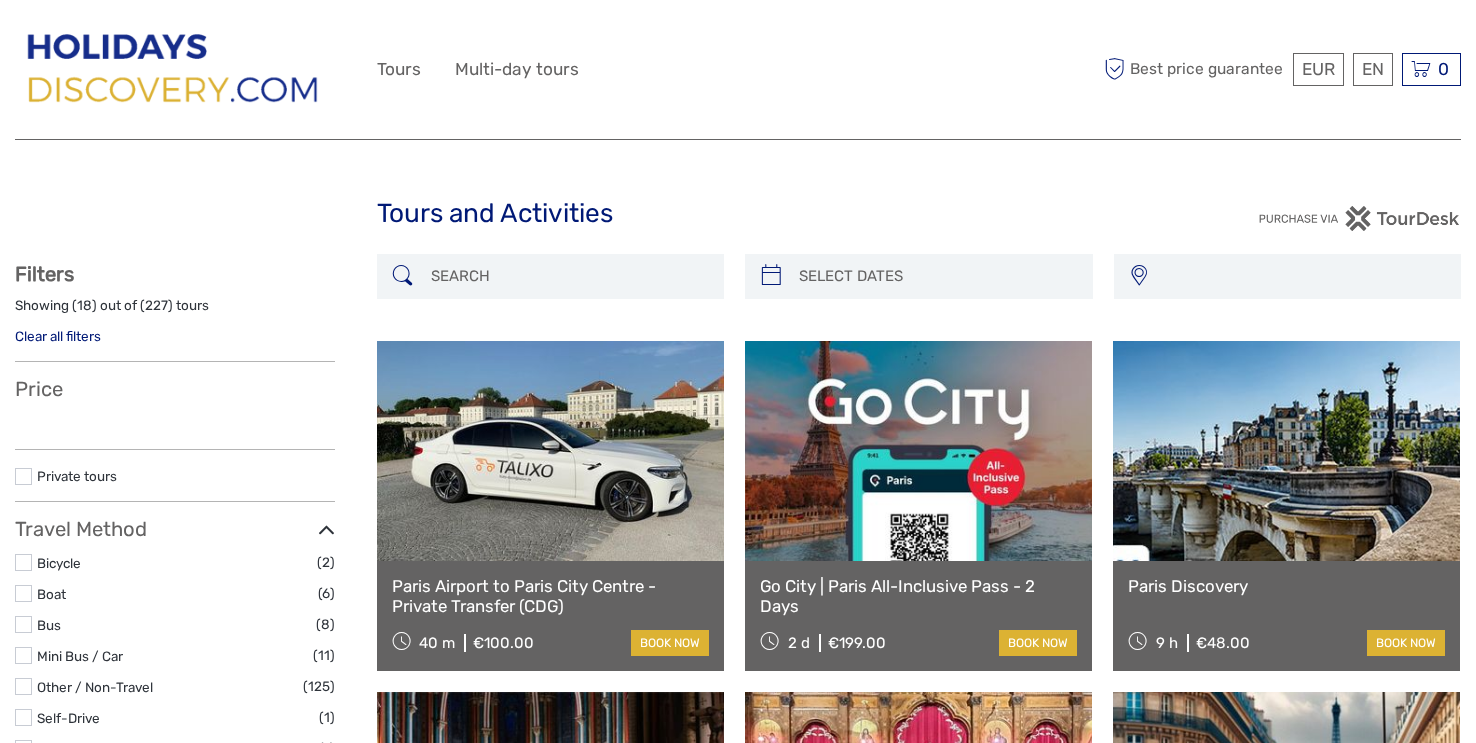 select 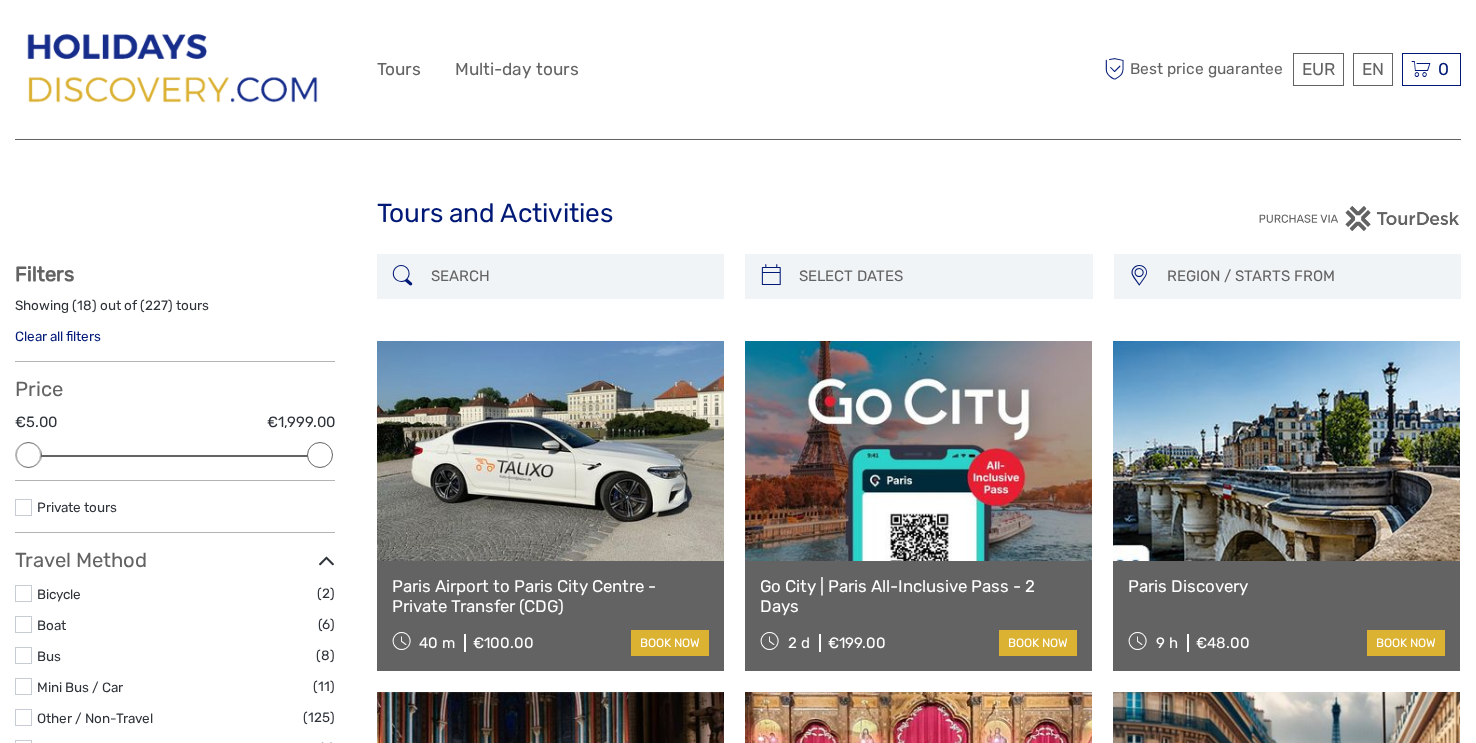 scroll, scrollTop: 2431, scrollLeft: 0, axis: vertical 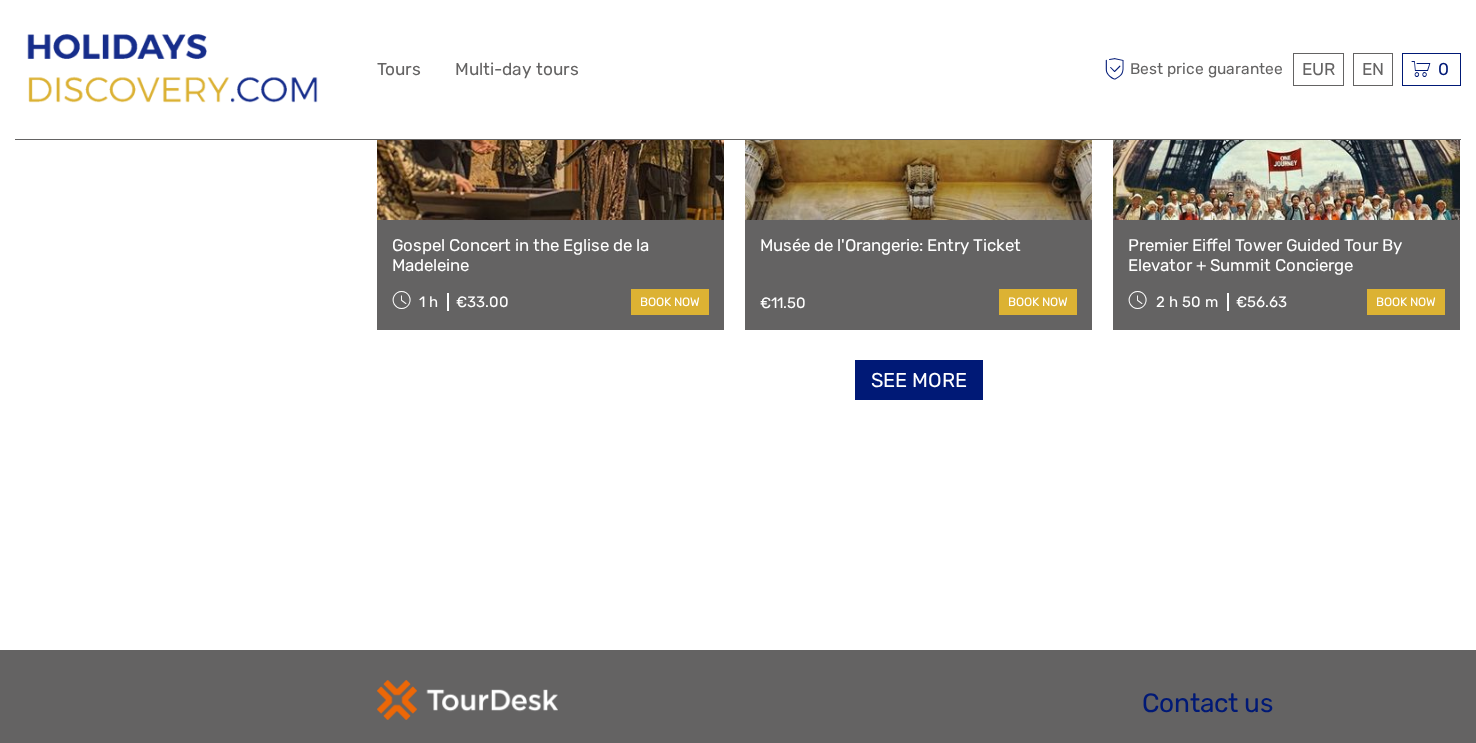 click on "See more" at bounding box center (919, 380) 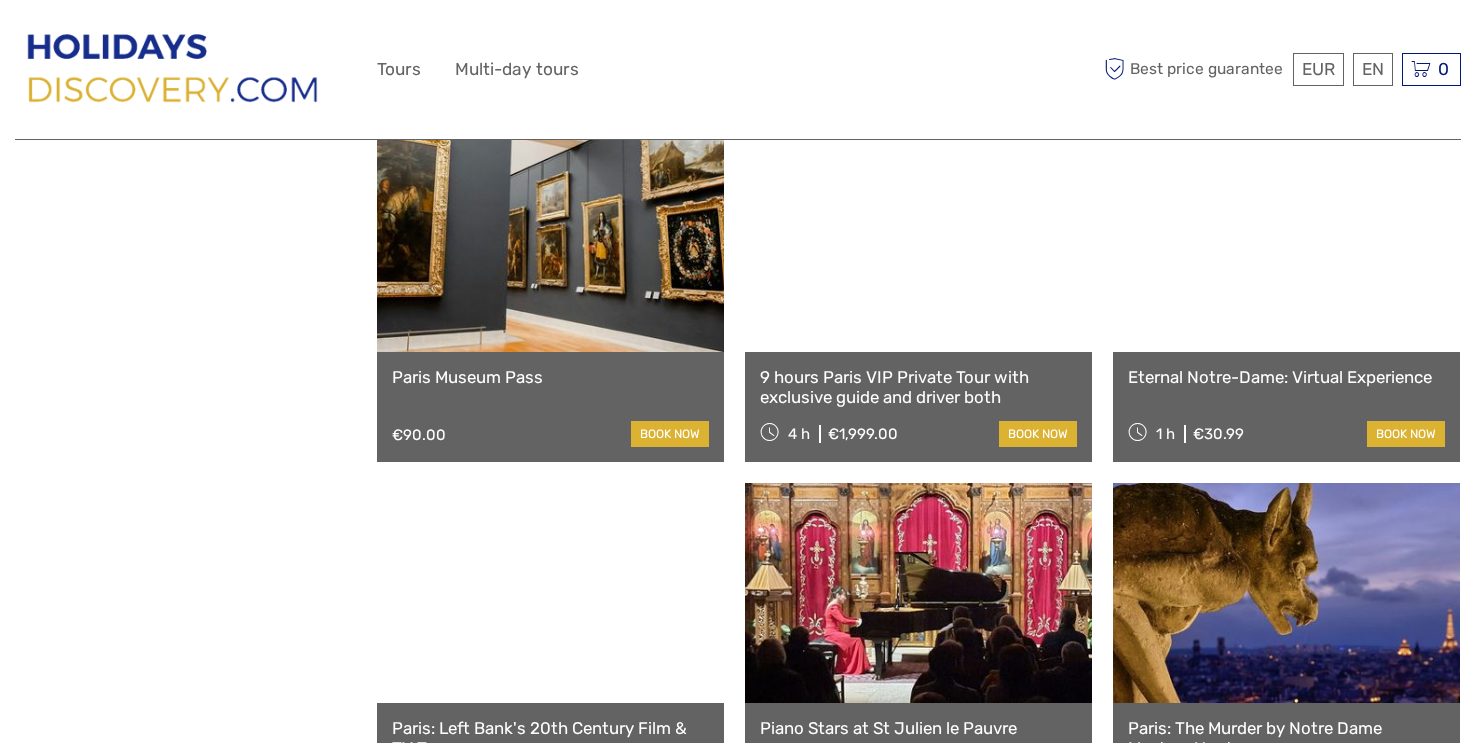 scroll, scrollTop: 3008, scrollLeft: 0, axis: vertical 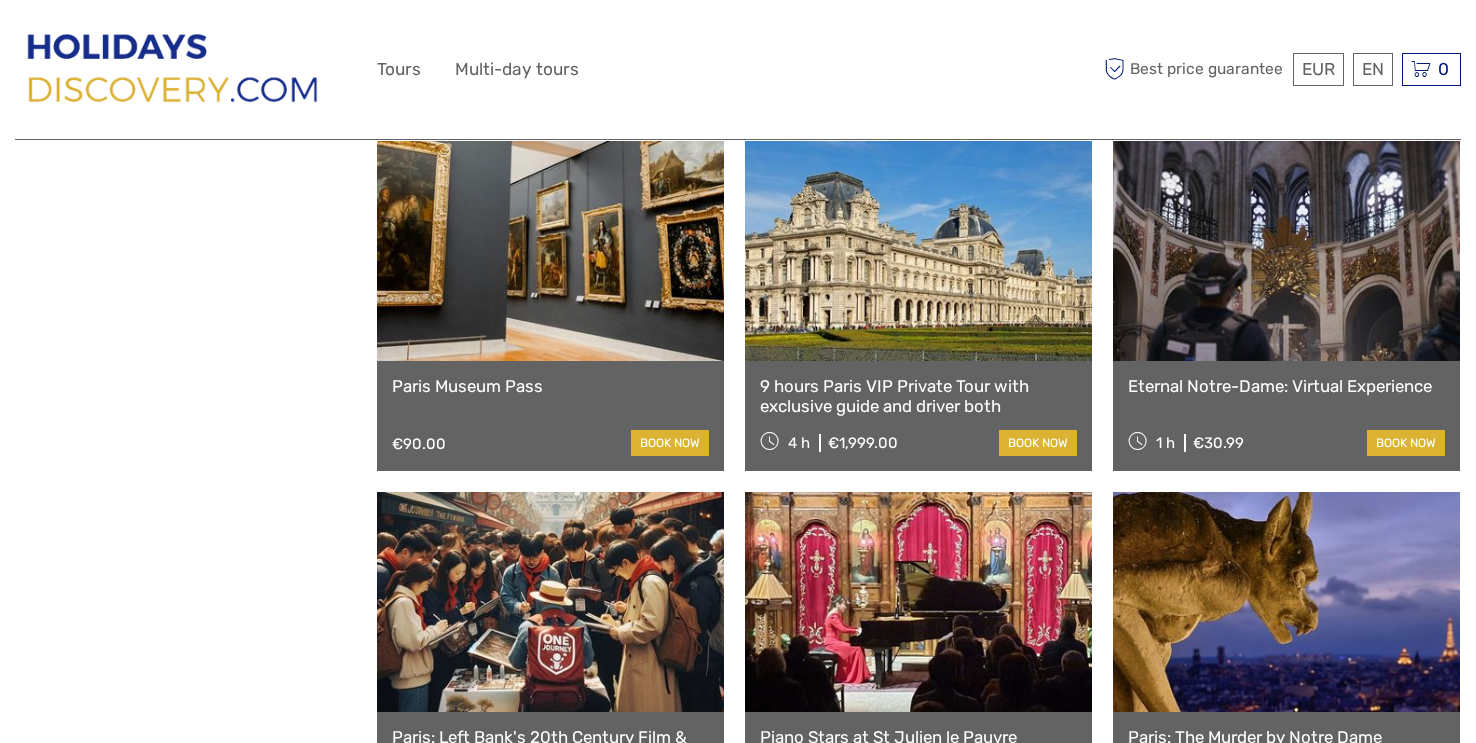 click at bounding box center (1286, 251) 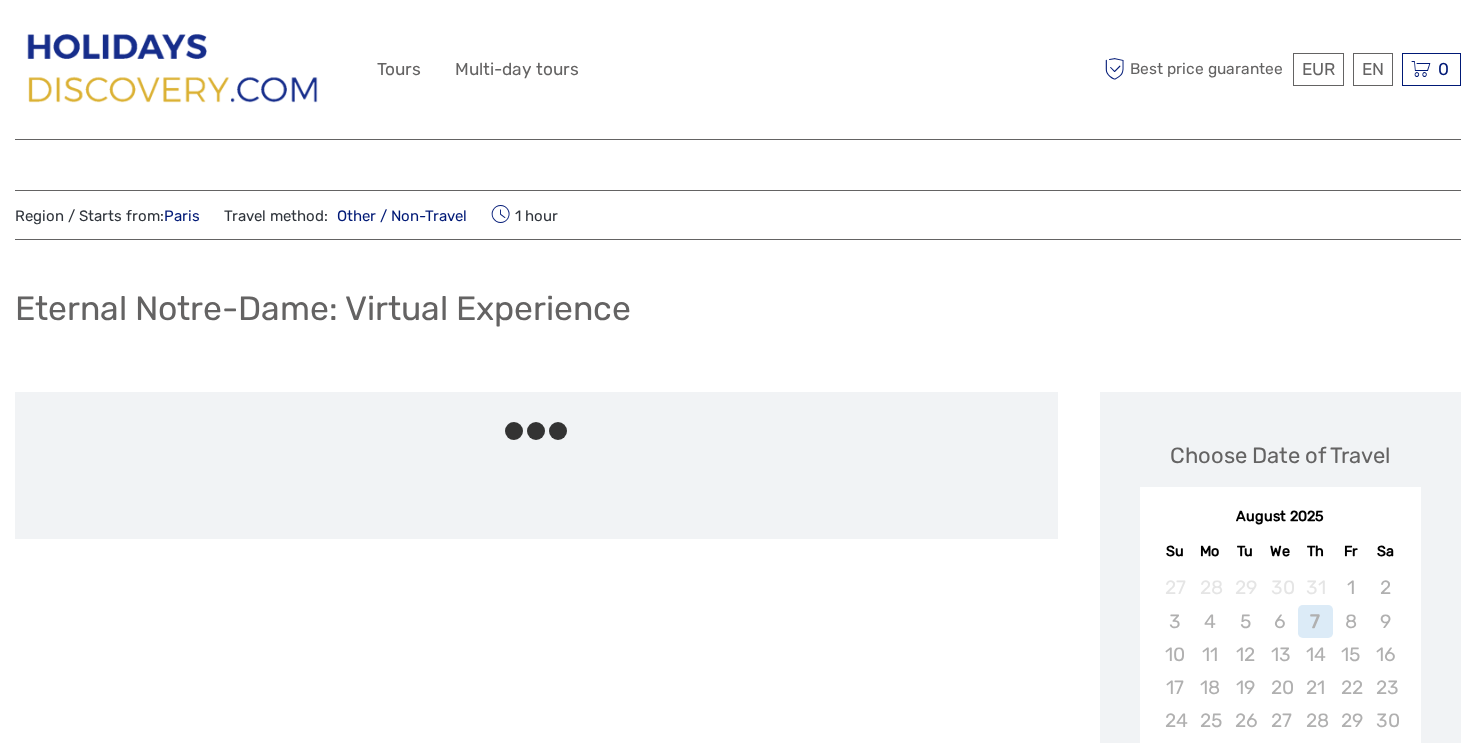 scroll, scrollTop: 0, scrollLeft: 0, axis: both 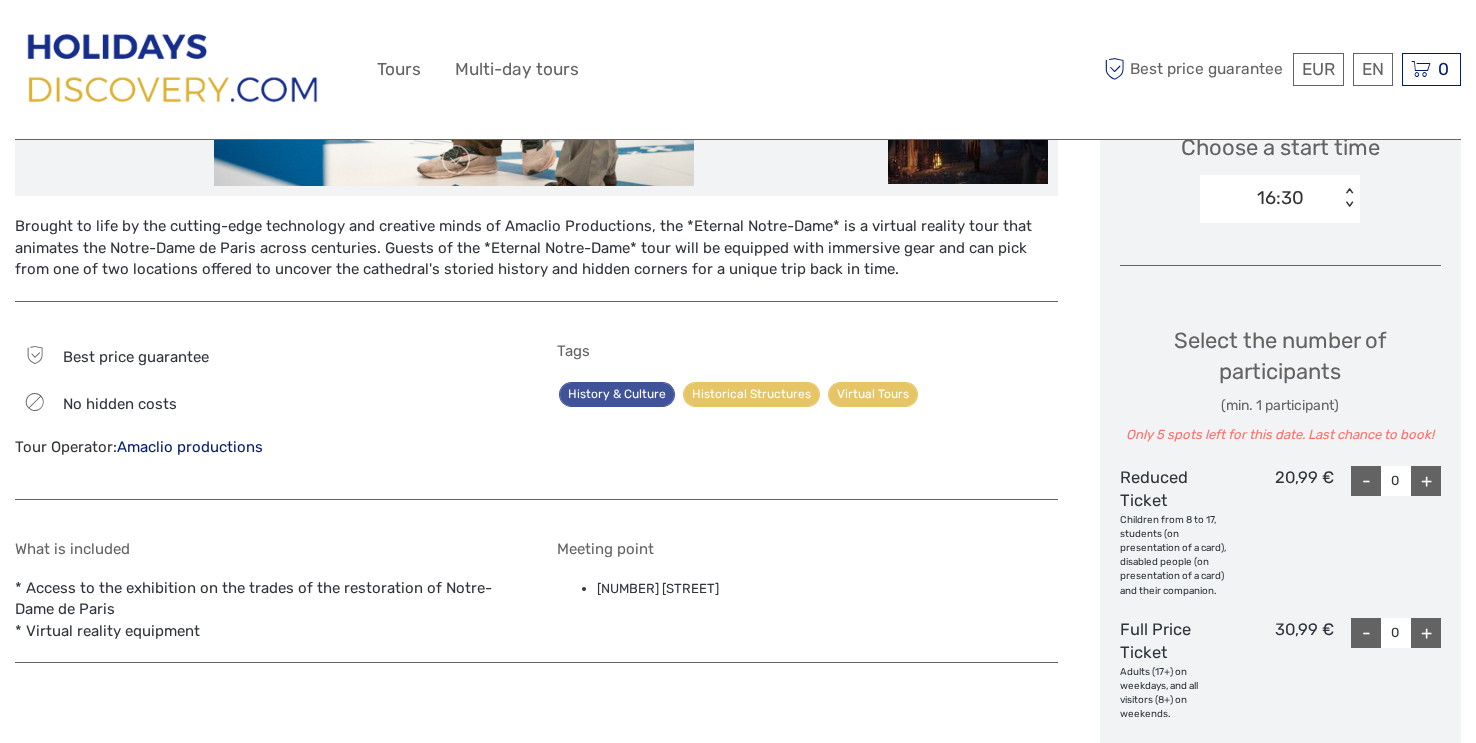 click on "History & Culture" at bounding box center (617, 394) 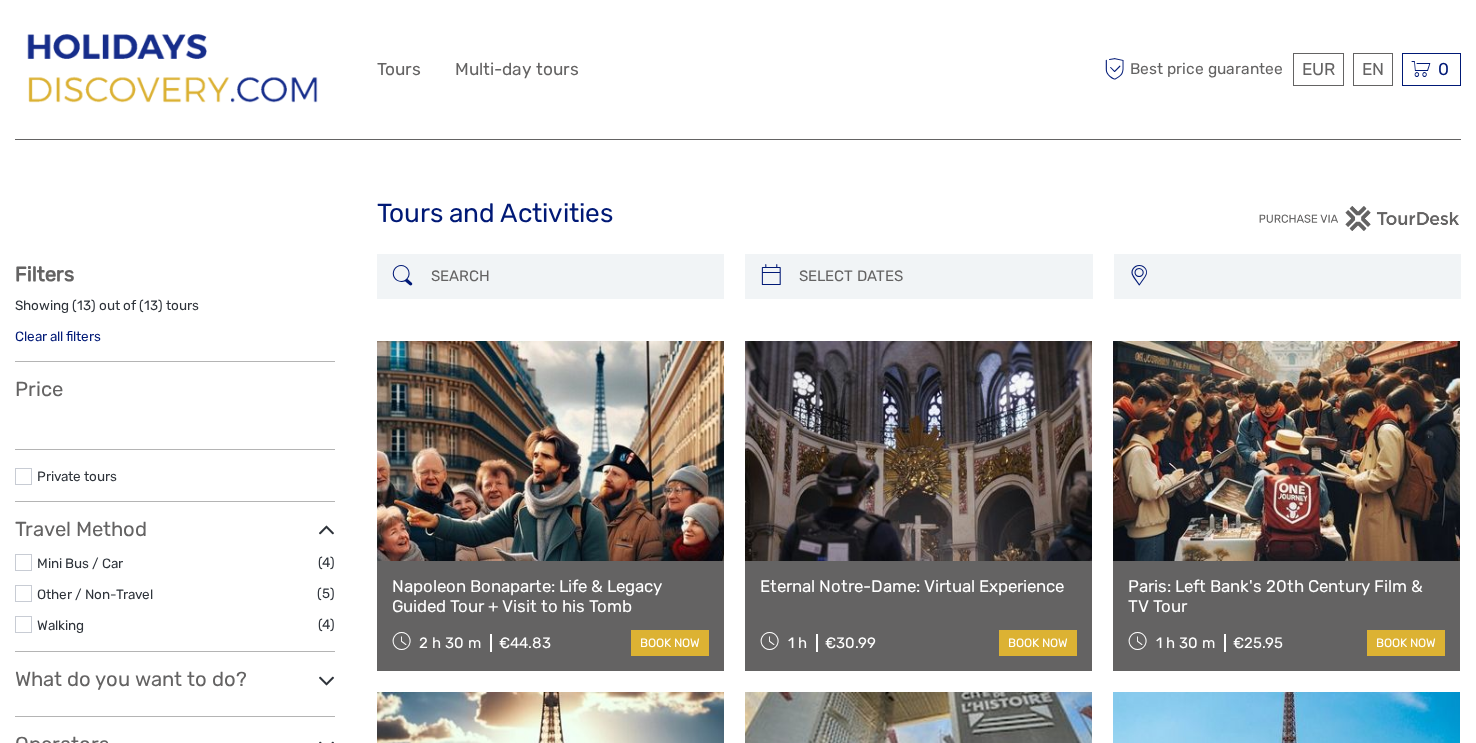 select 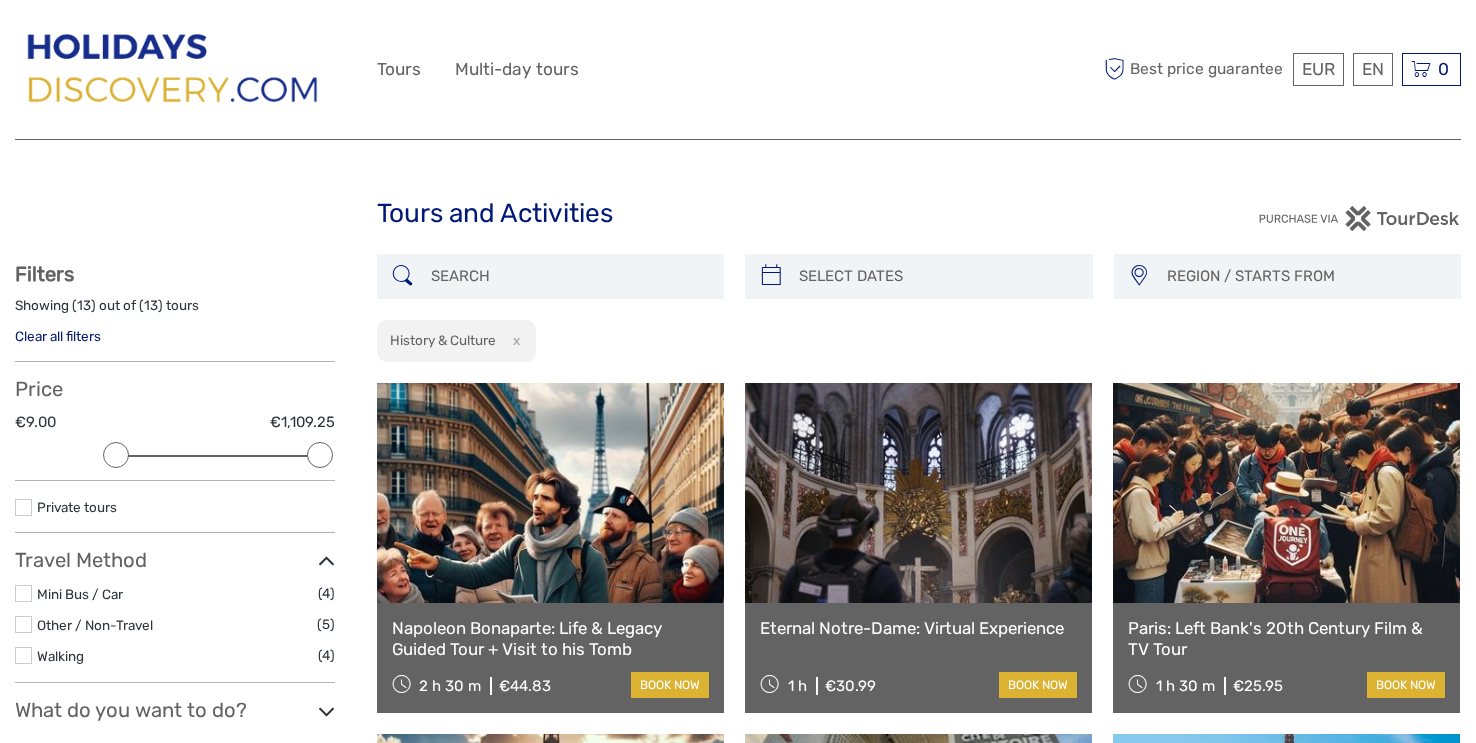 scroll, scrollTop: 0, scrollLeft: 0, axis: both 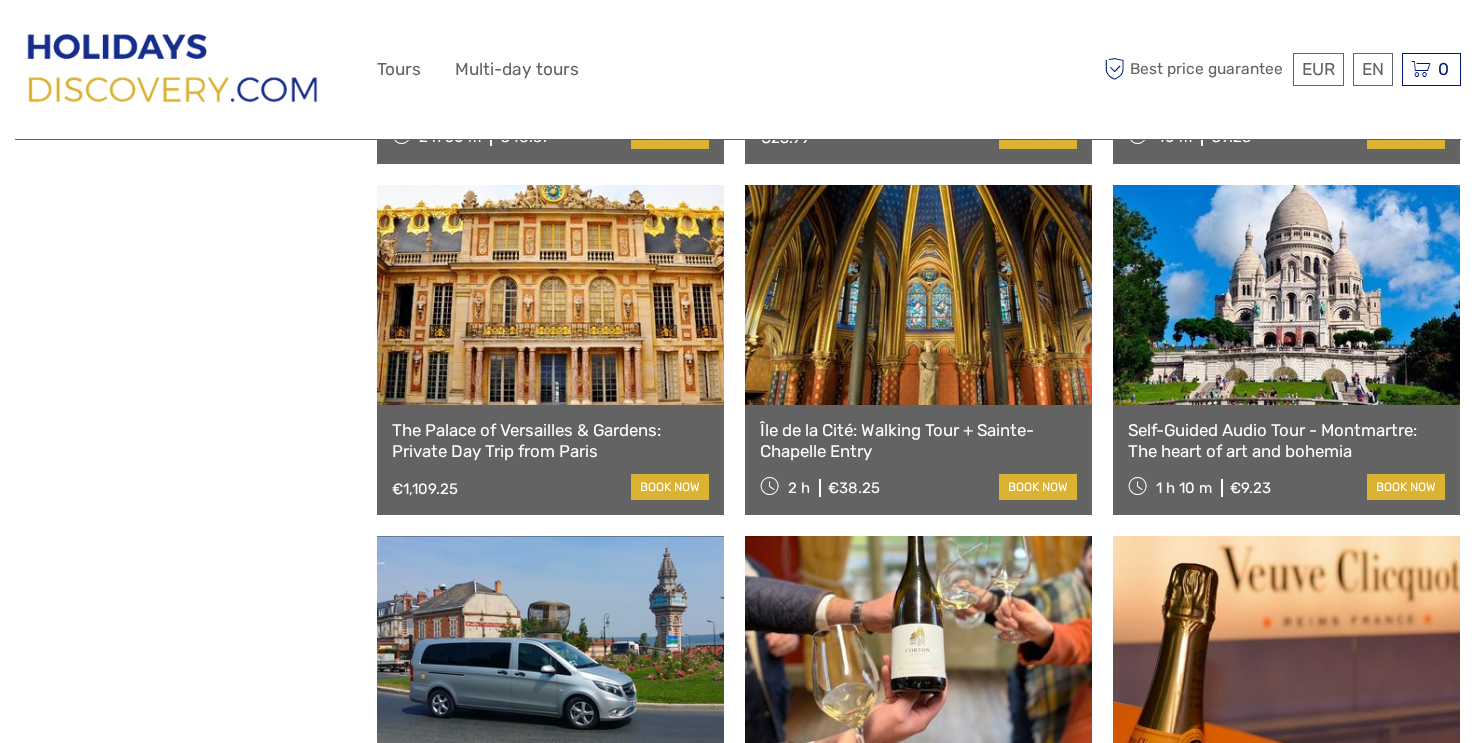 click at bounding box center (550, 295) 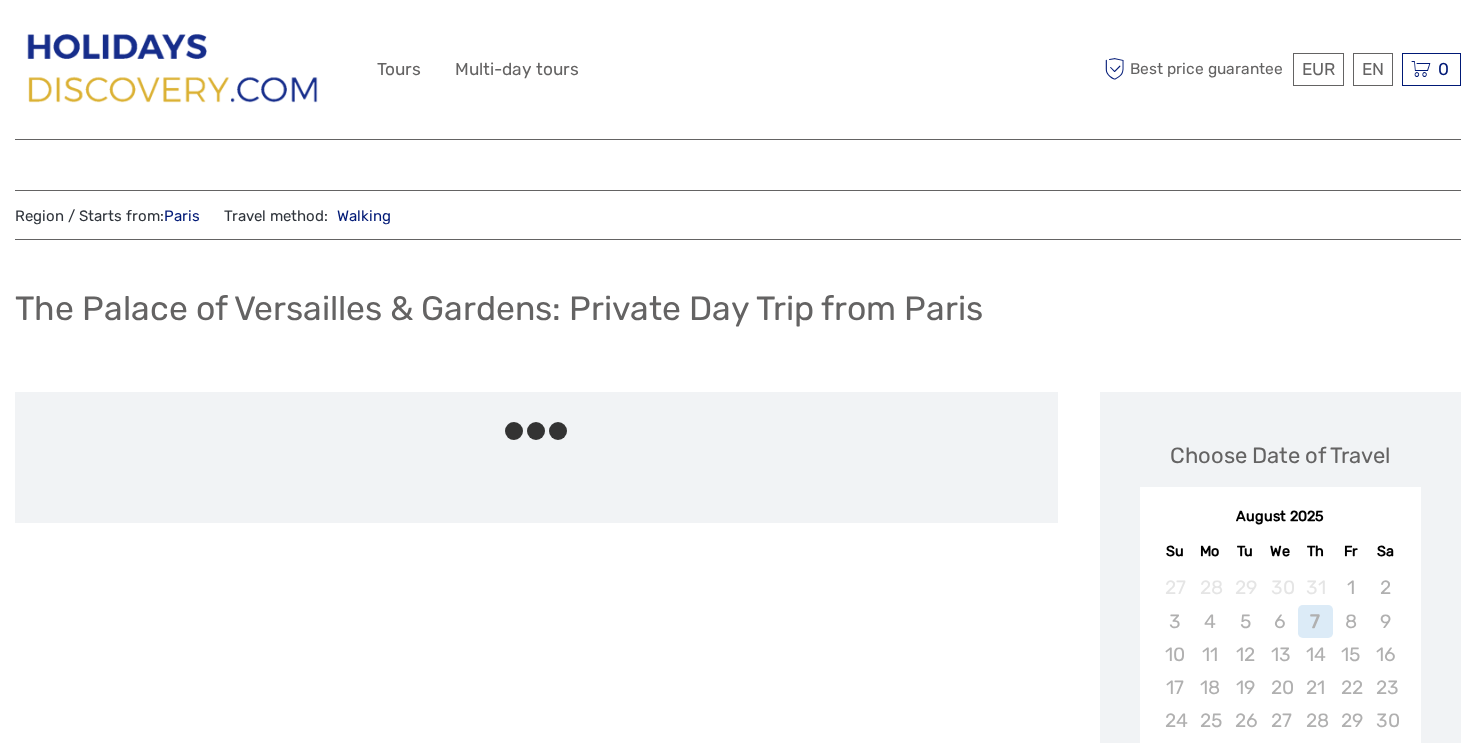 scroll, scrollTop: 0, scrollLeft: 0, axis: both 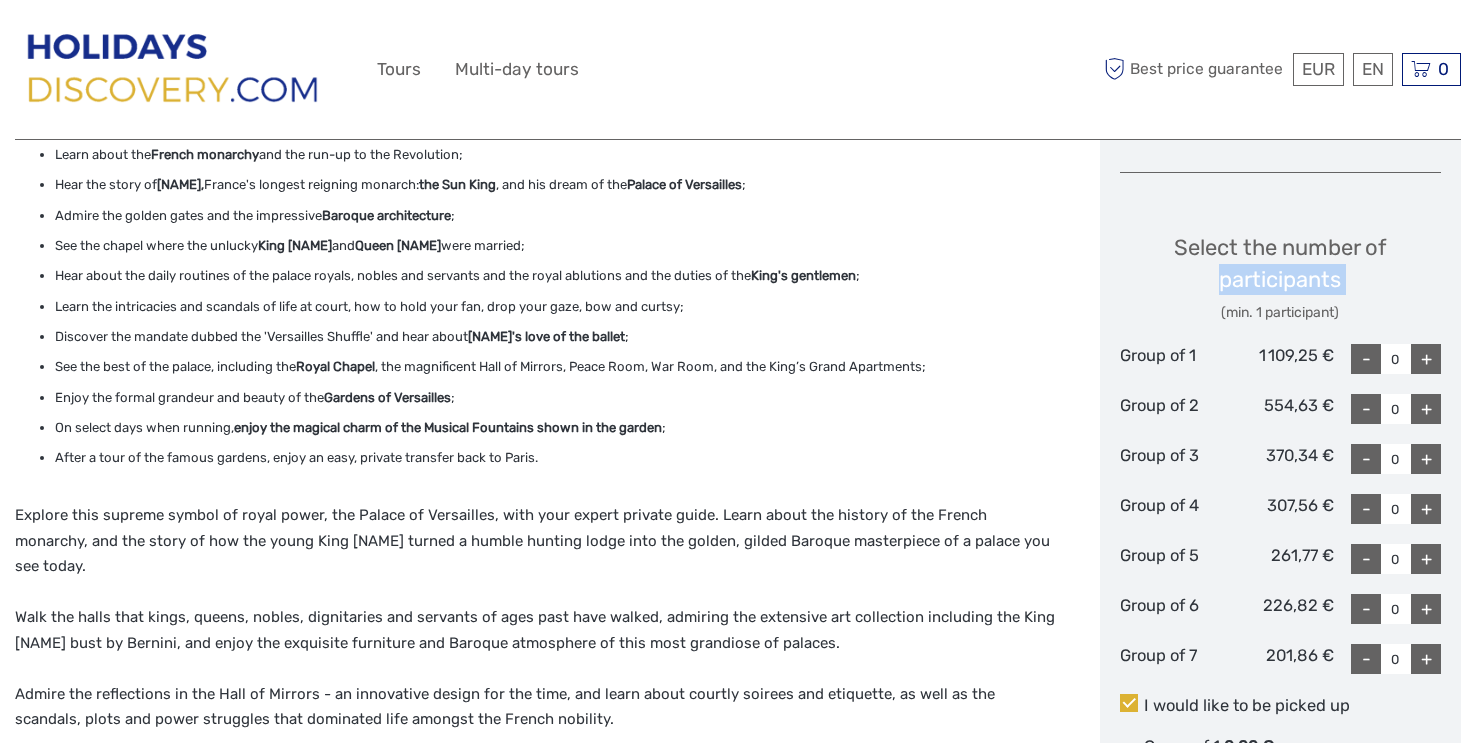 drag, startPoint x: 1188, startPoint y: 376, endPoint x: 1173, endPoint y: 345, distance: 34.43835 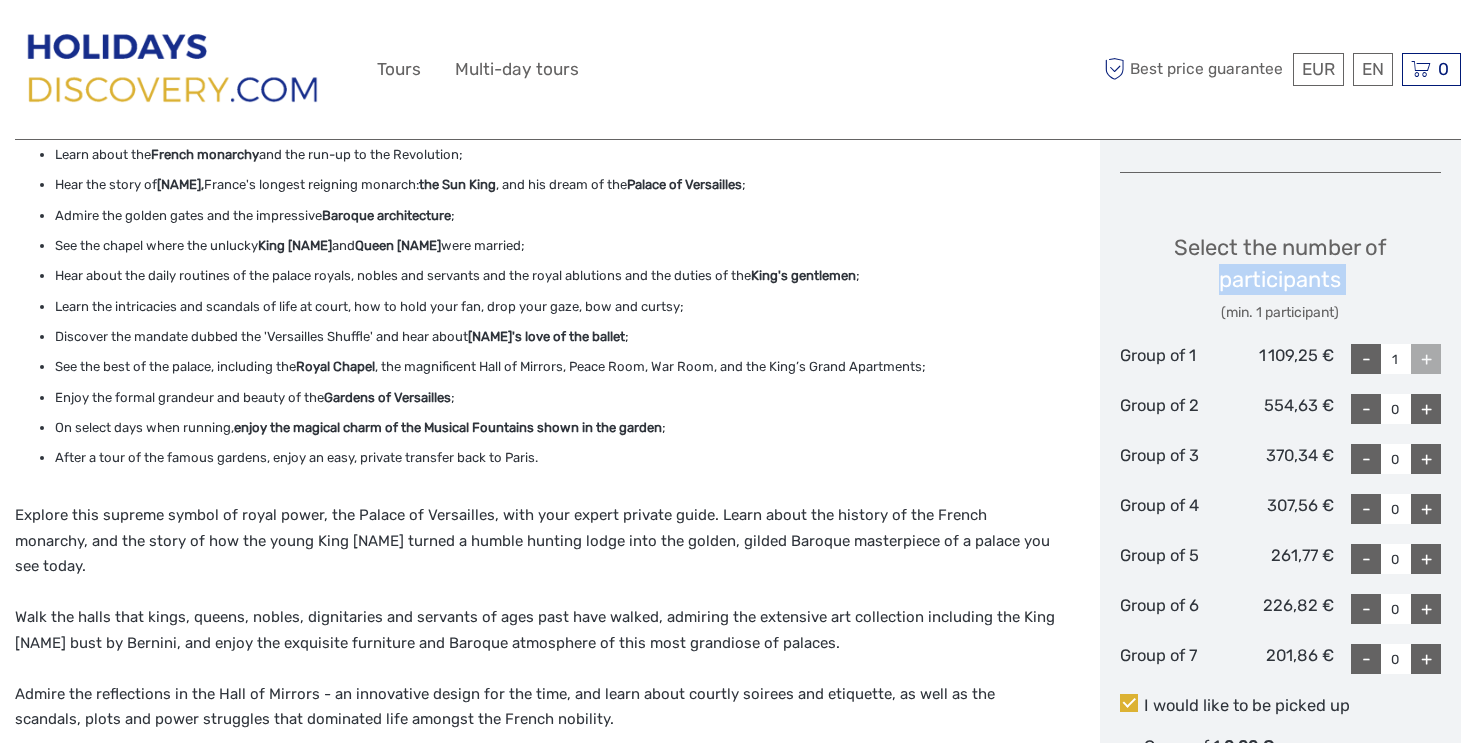 click on "+" at bounding box center [1426, 359] 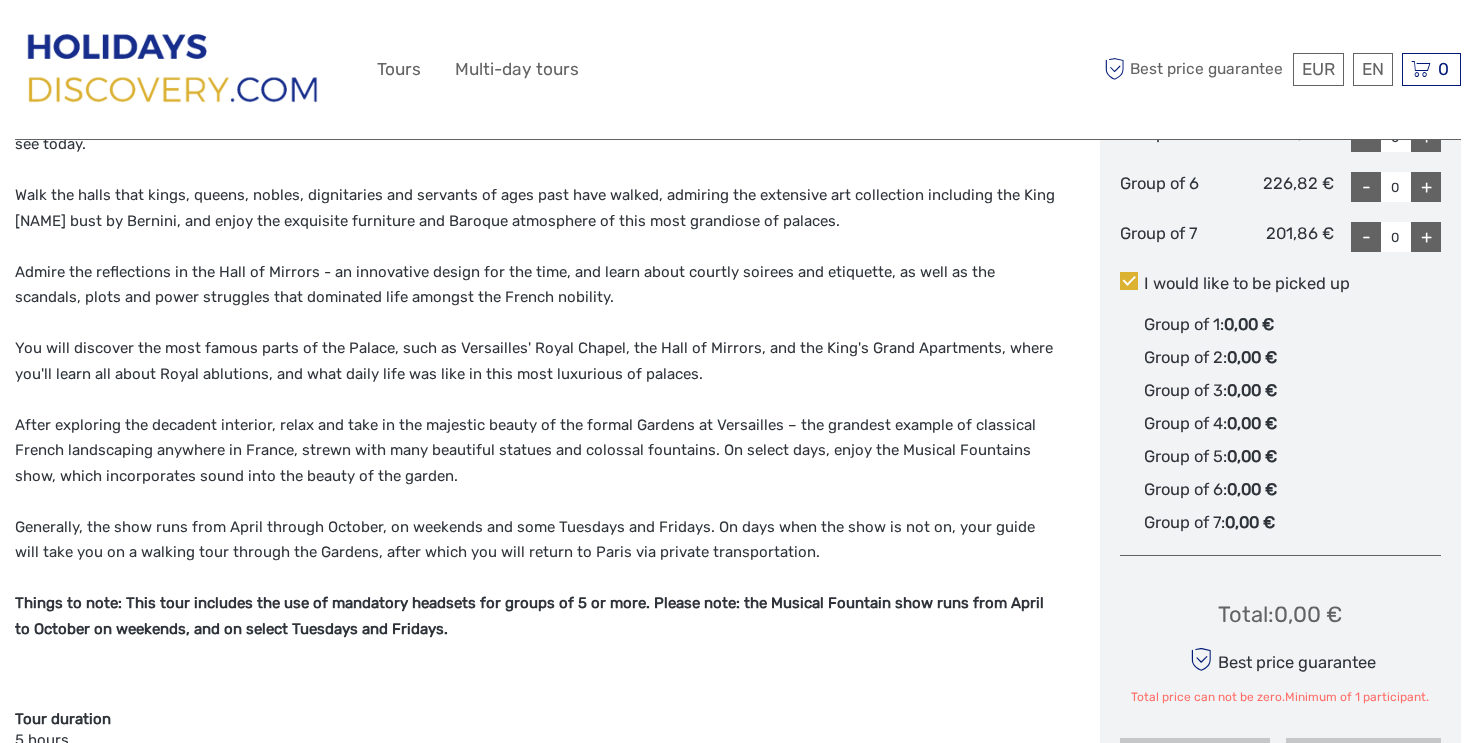 scroll, scrollTop: 1372, scrollLeft: 0, axis: vertical 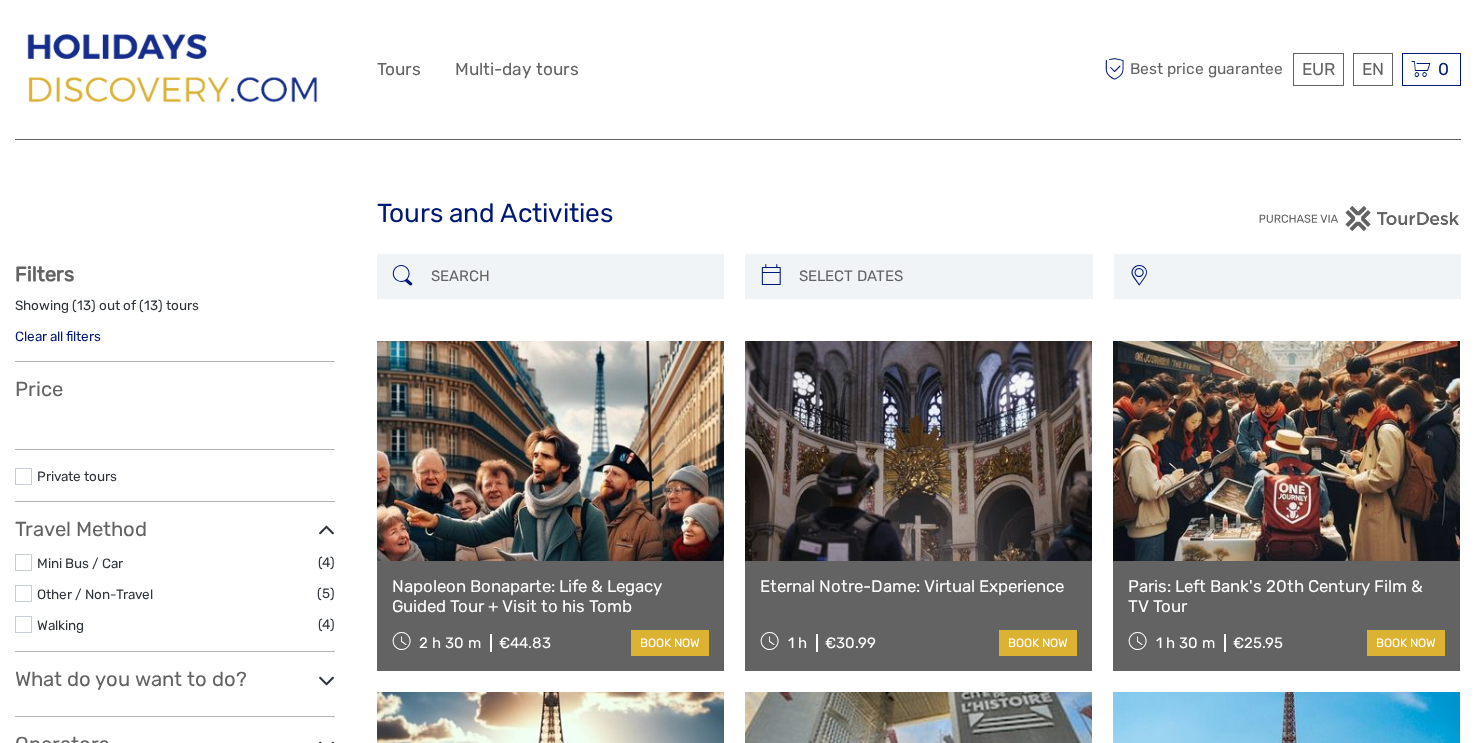 select 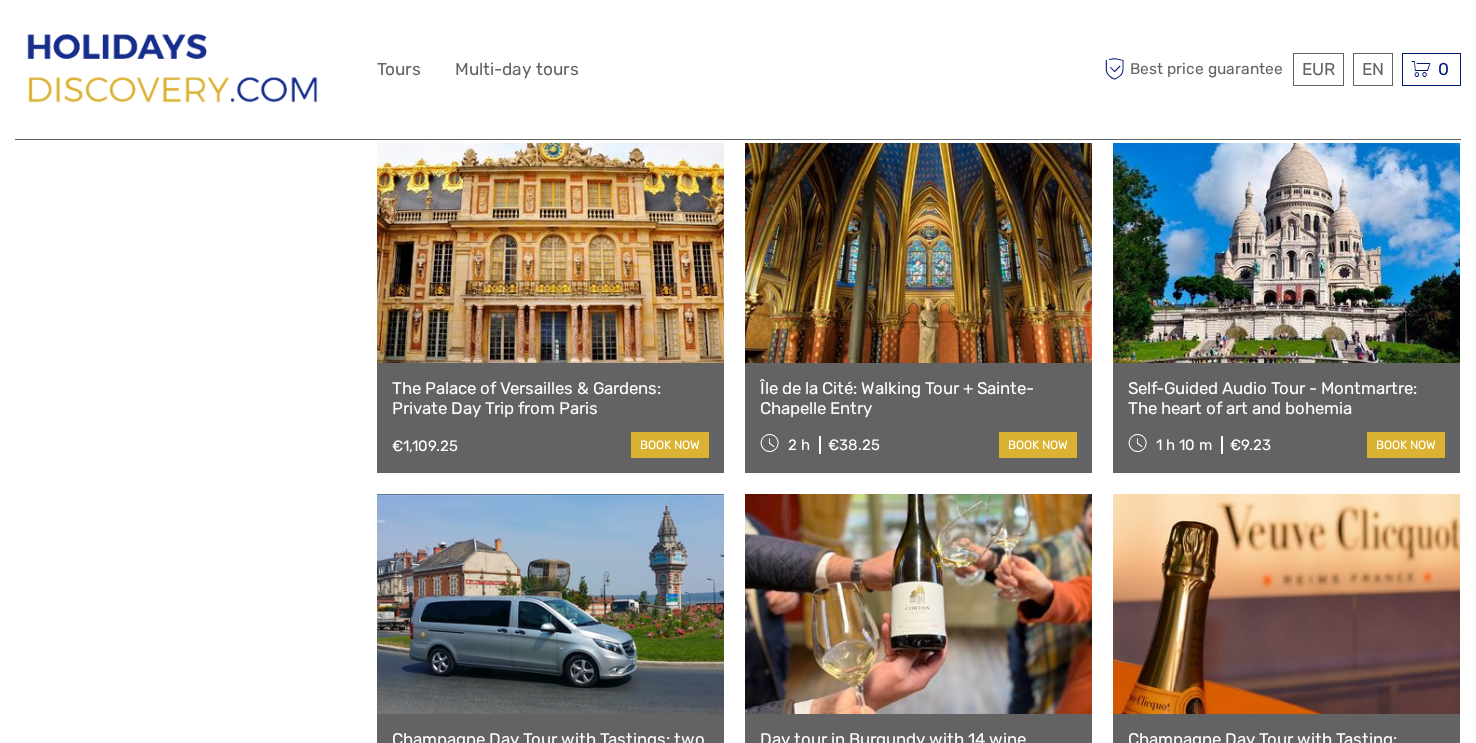 scroll, scrollTop: 0, scrollLeft: 0, axis: both 